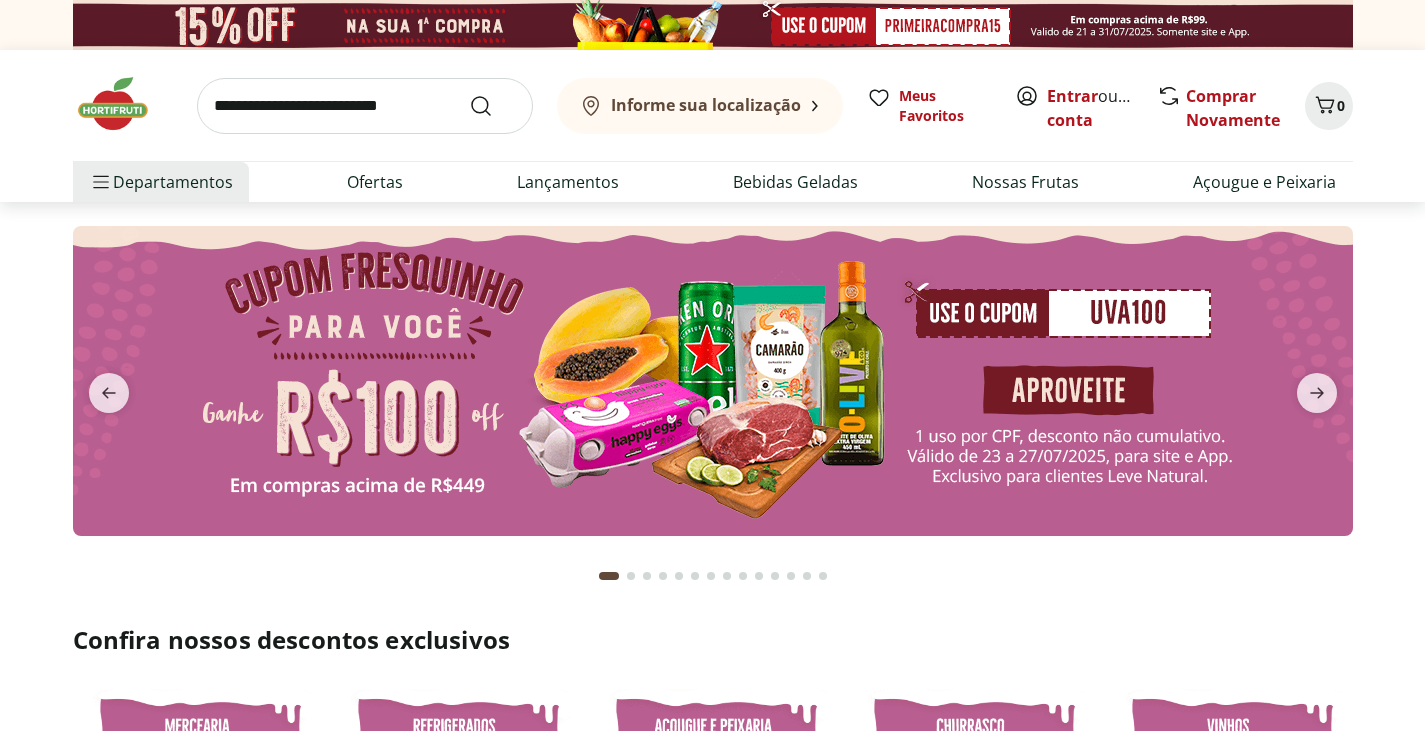 scroll, scrollTop: 0, scrollLeft: 0, axis: both 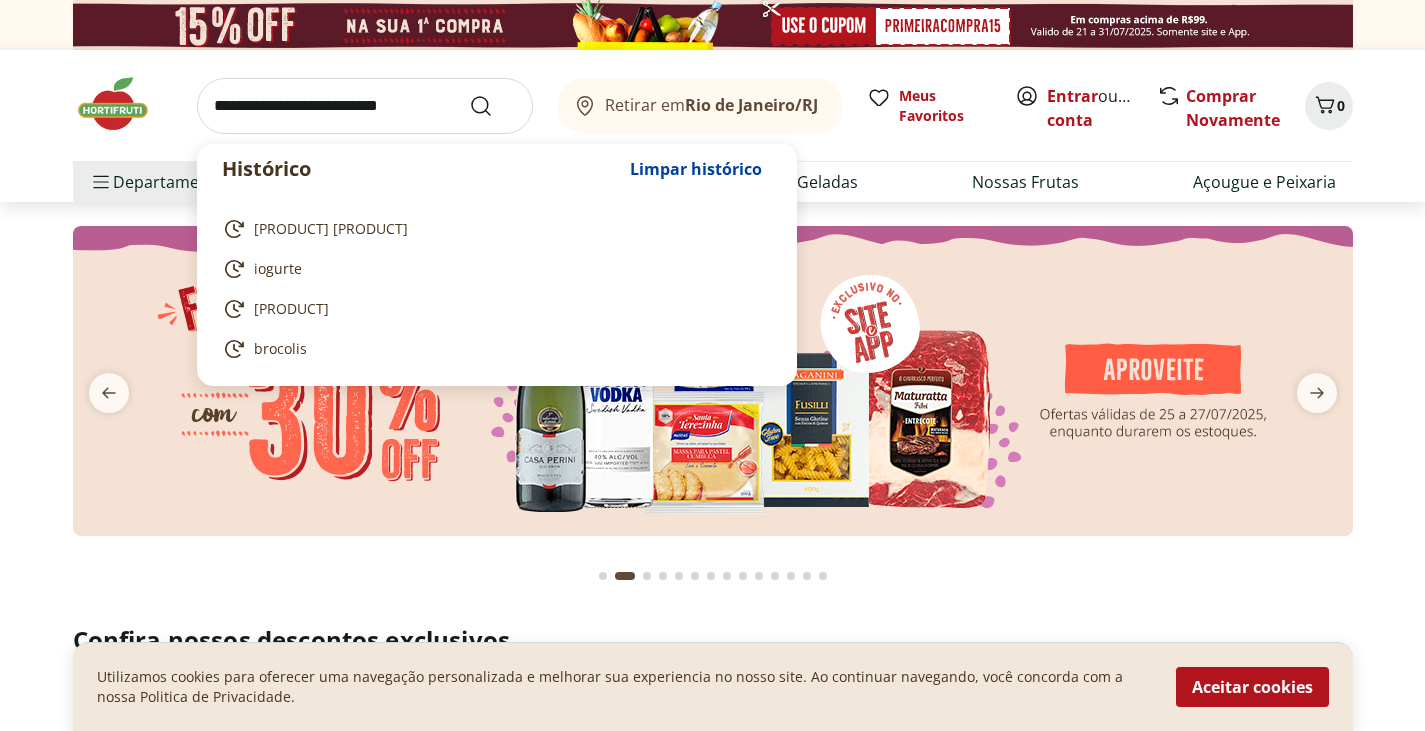 click at bounding box center [365, 106] 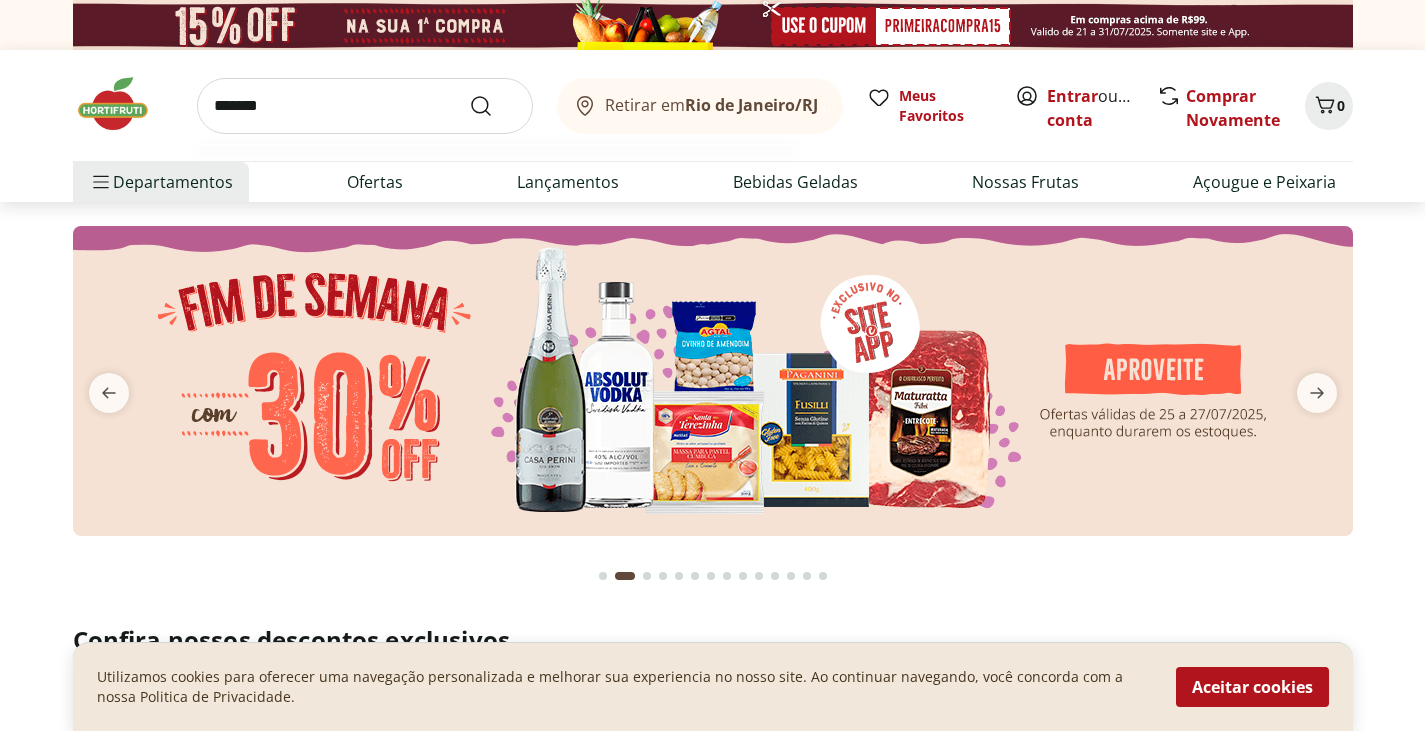 type on "*******" 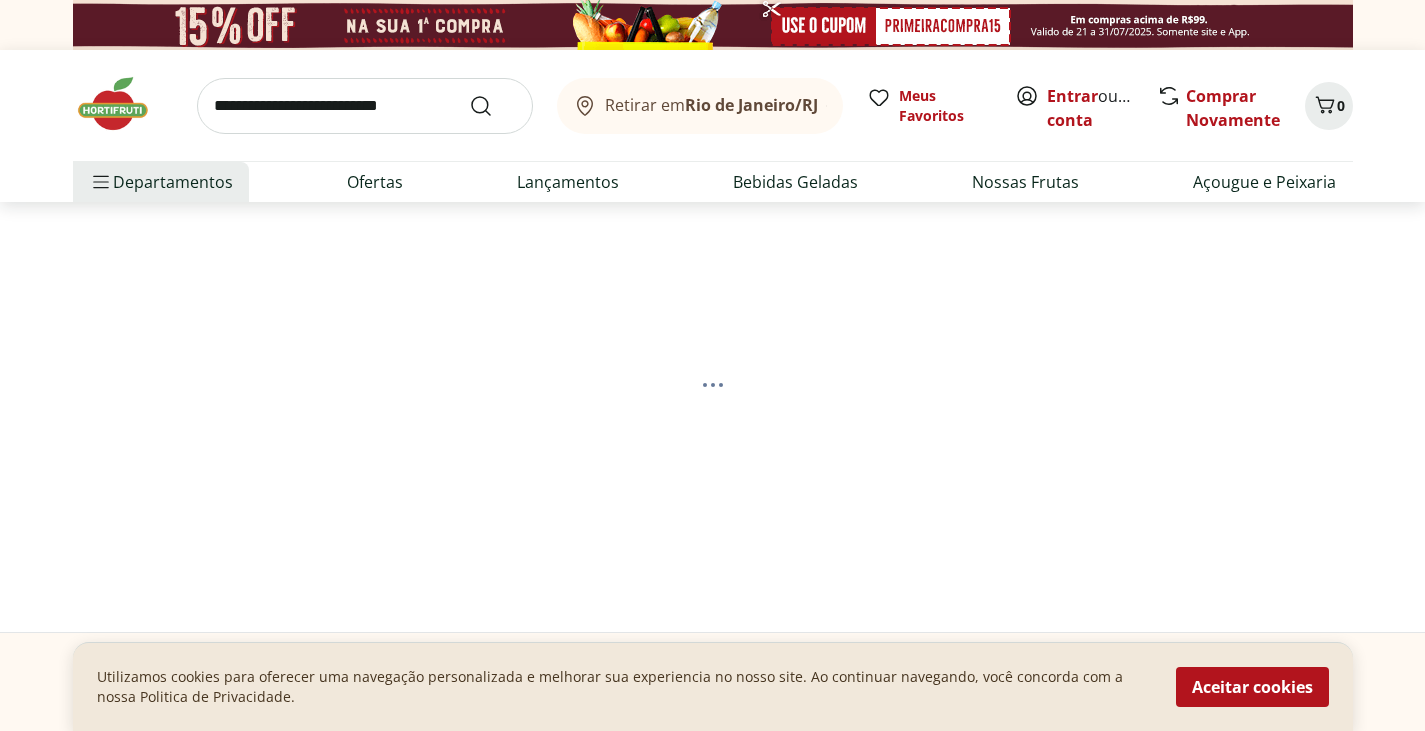 select on "**********" 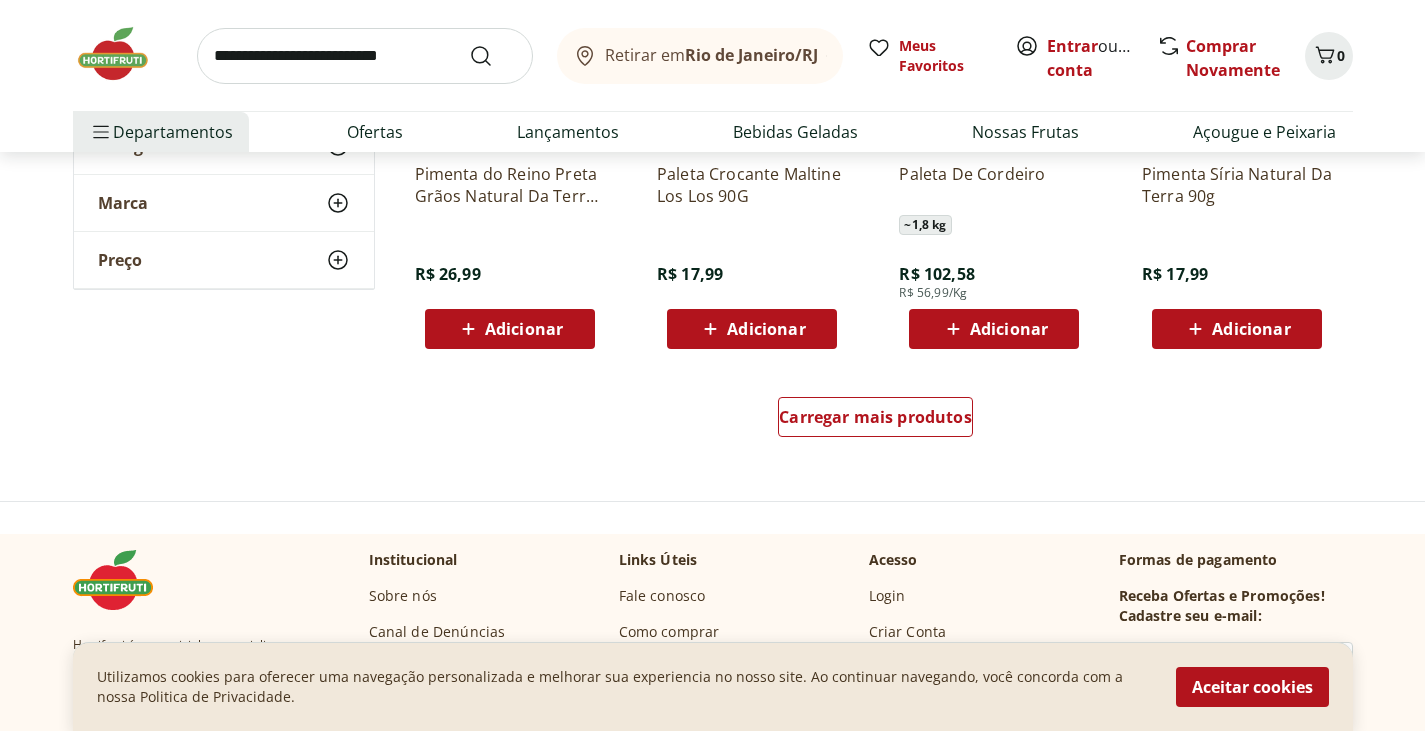 scroll, scrollTop: 1359, scrollLeft: 0, axis: vertical 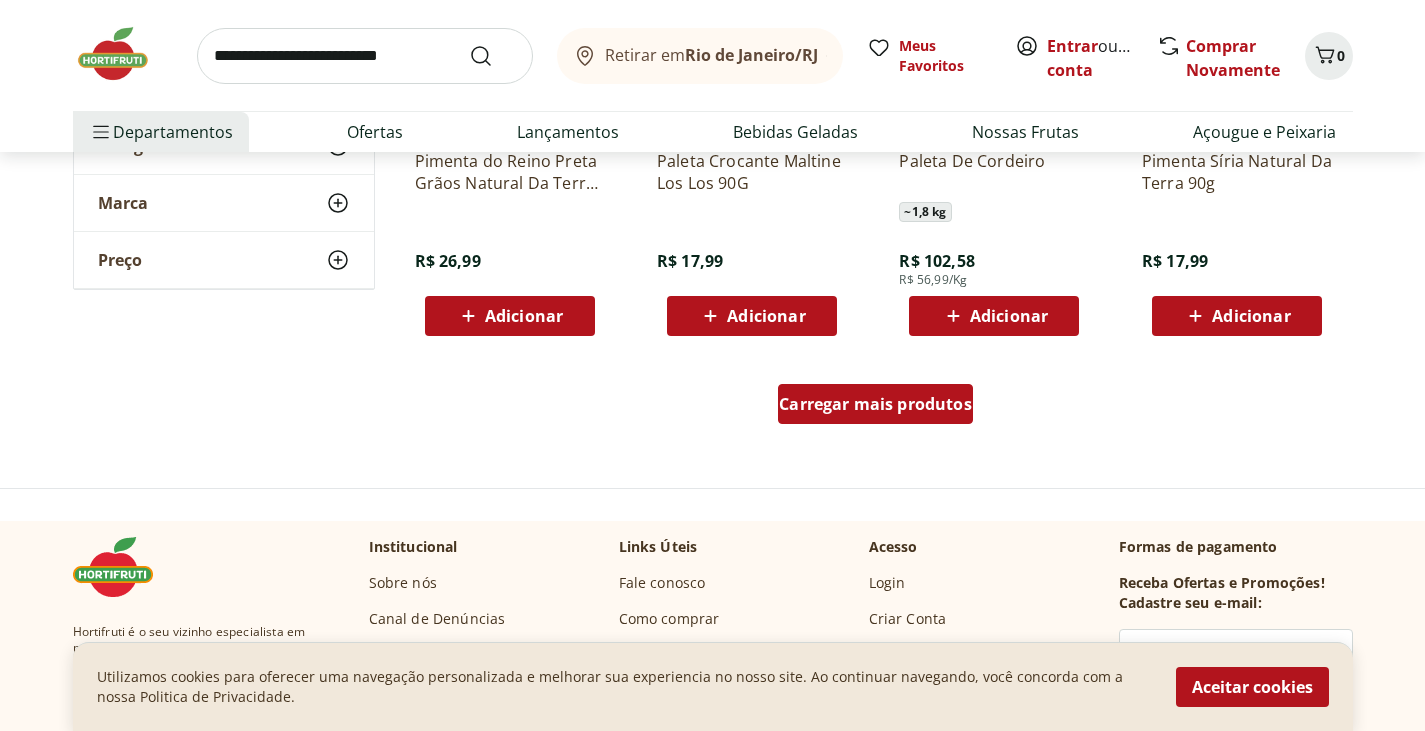 click on "Carregar mais produtos" at bounding box center [875, 404] 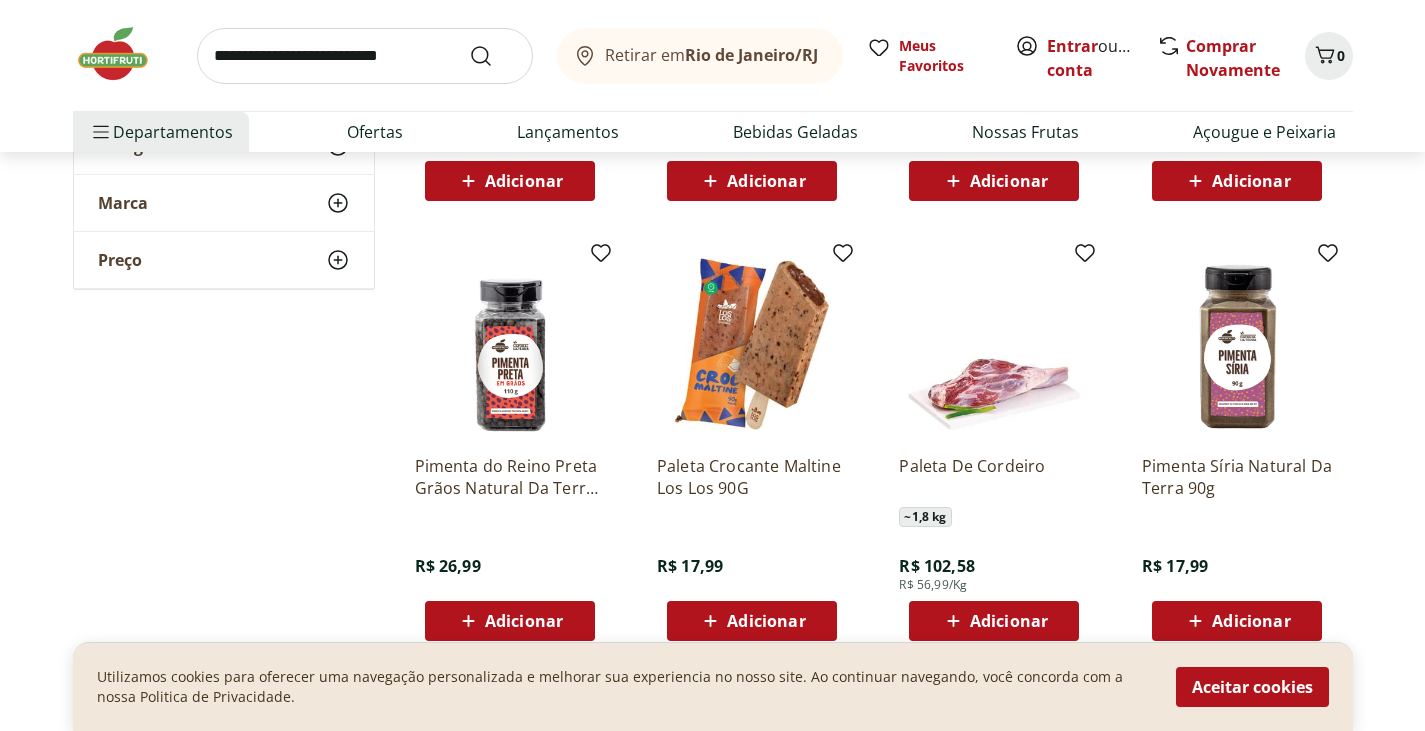 scroll, scrollTop: 0, scrollLeft: 0, axis: both 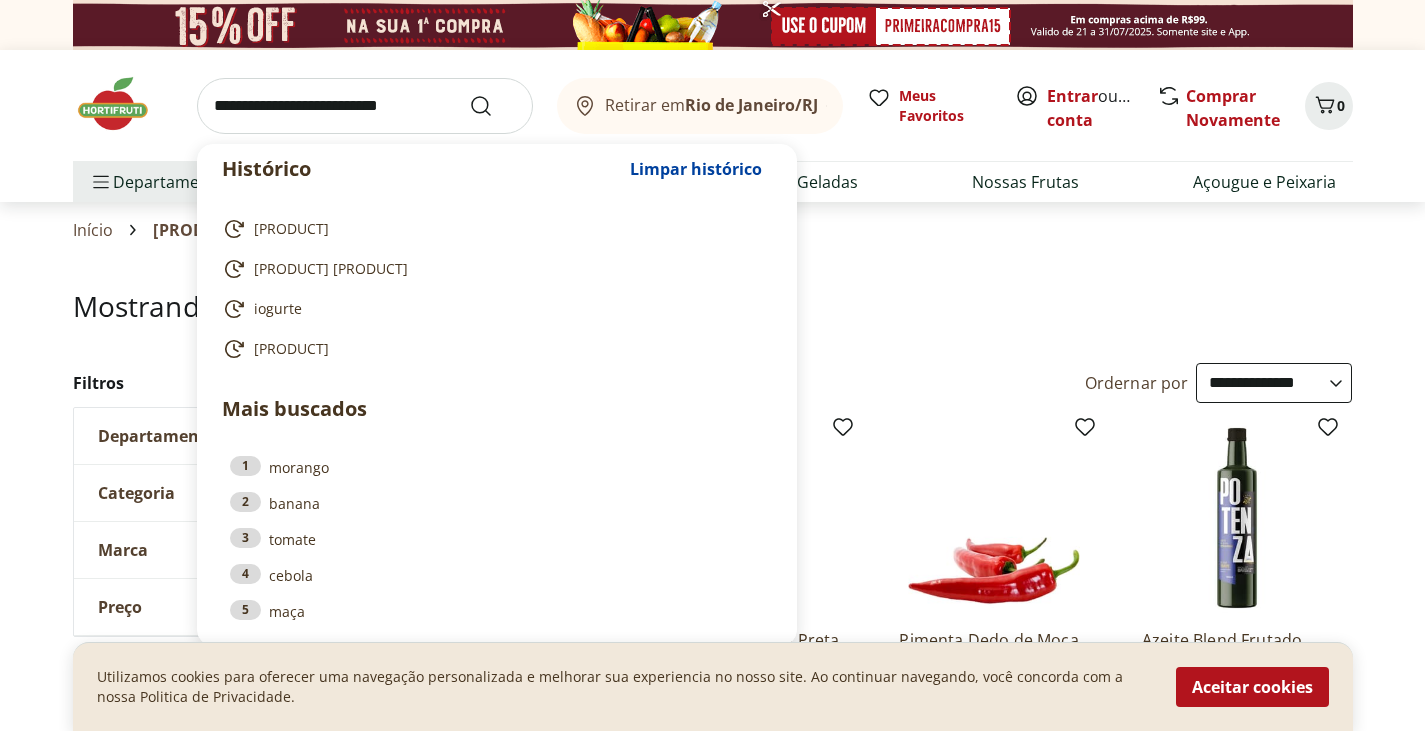 click at bounding box center (365, 106) 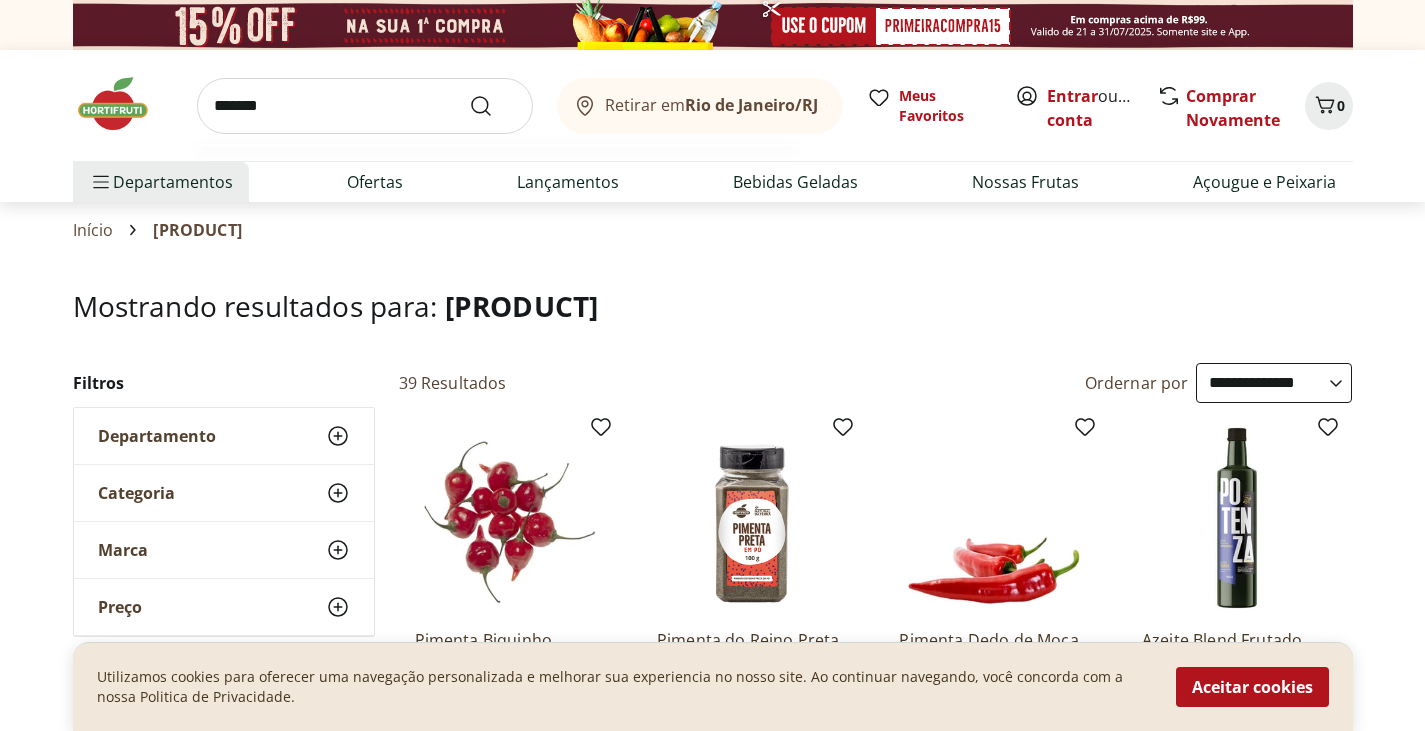 type on "*******" 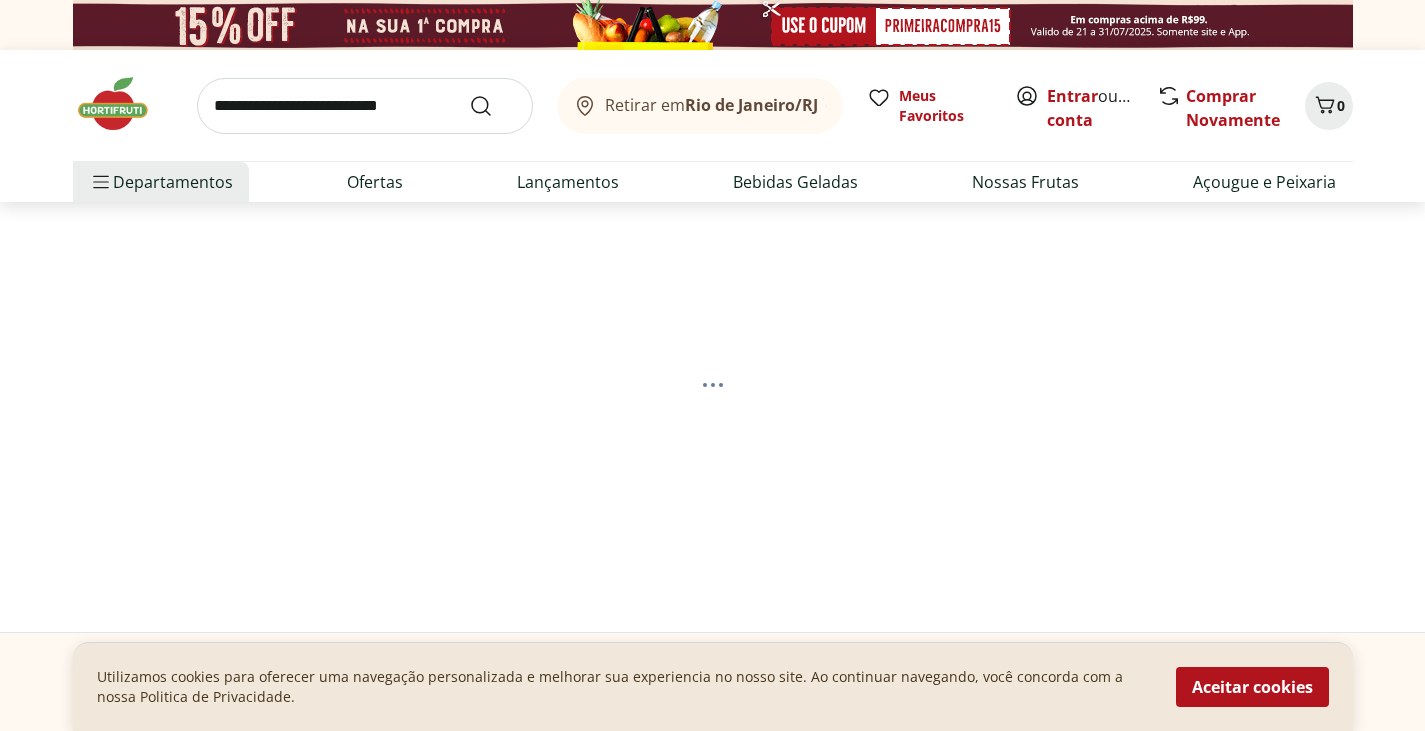 select on "**********" 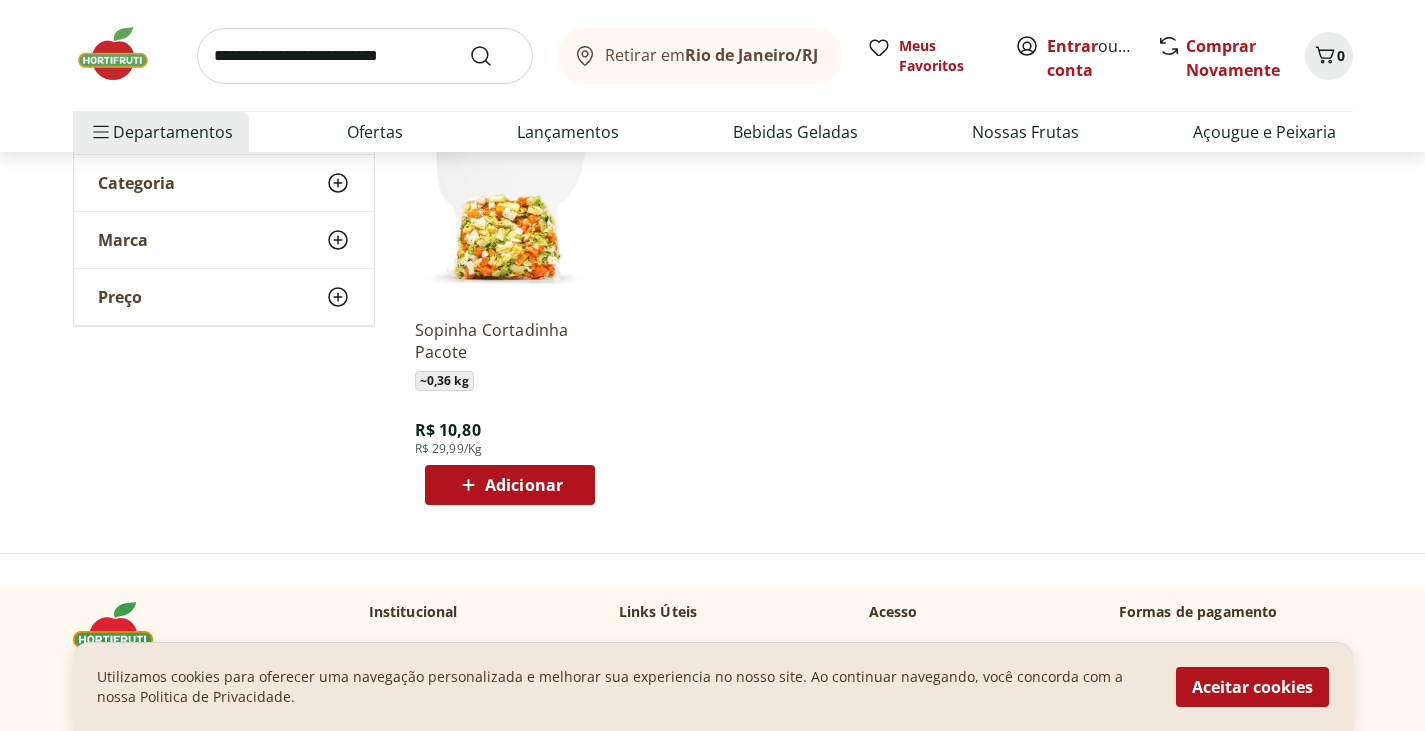 scroll, scrollTop: 305, scrollLeft: 0, axis: vertical 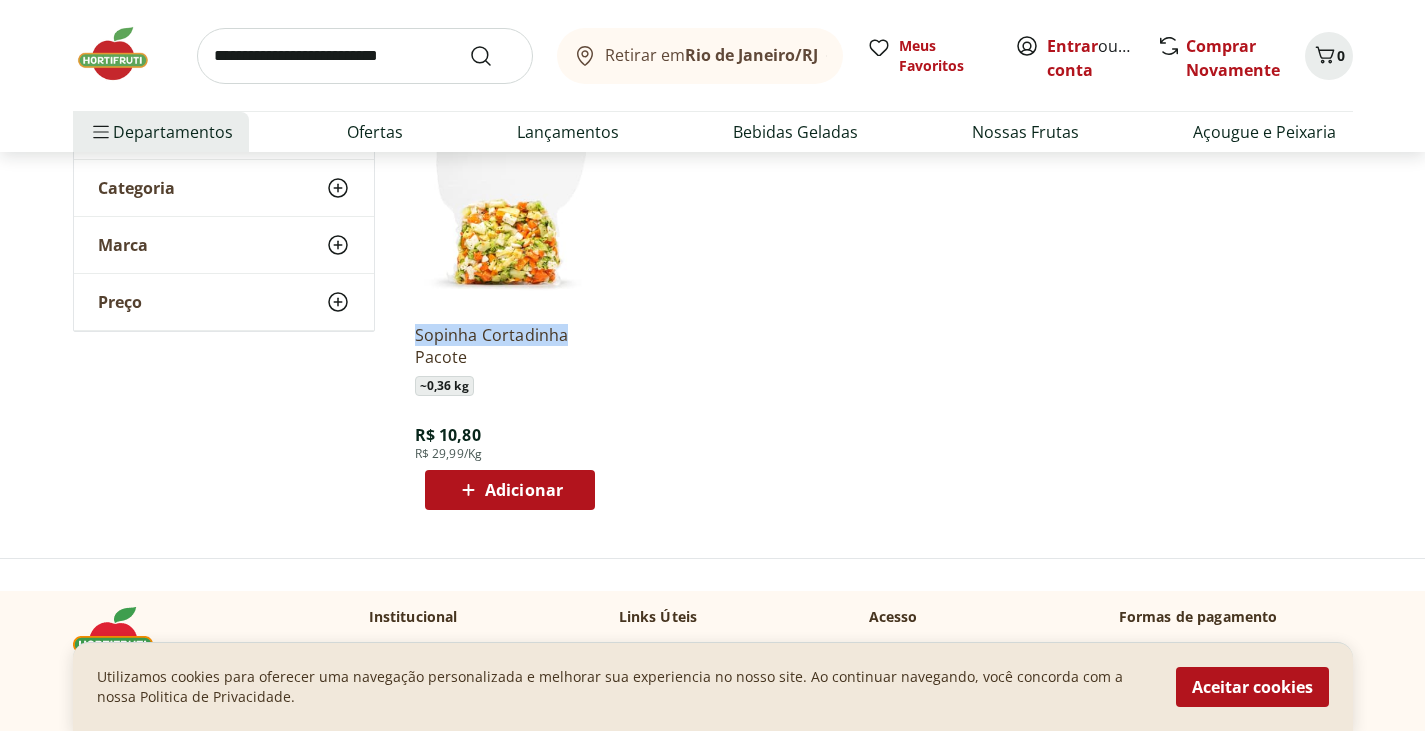 drag, startPoint x: 405, startPoint y: 335, endPoint x: 618, endPoint y: 336, distance: 213.00235 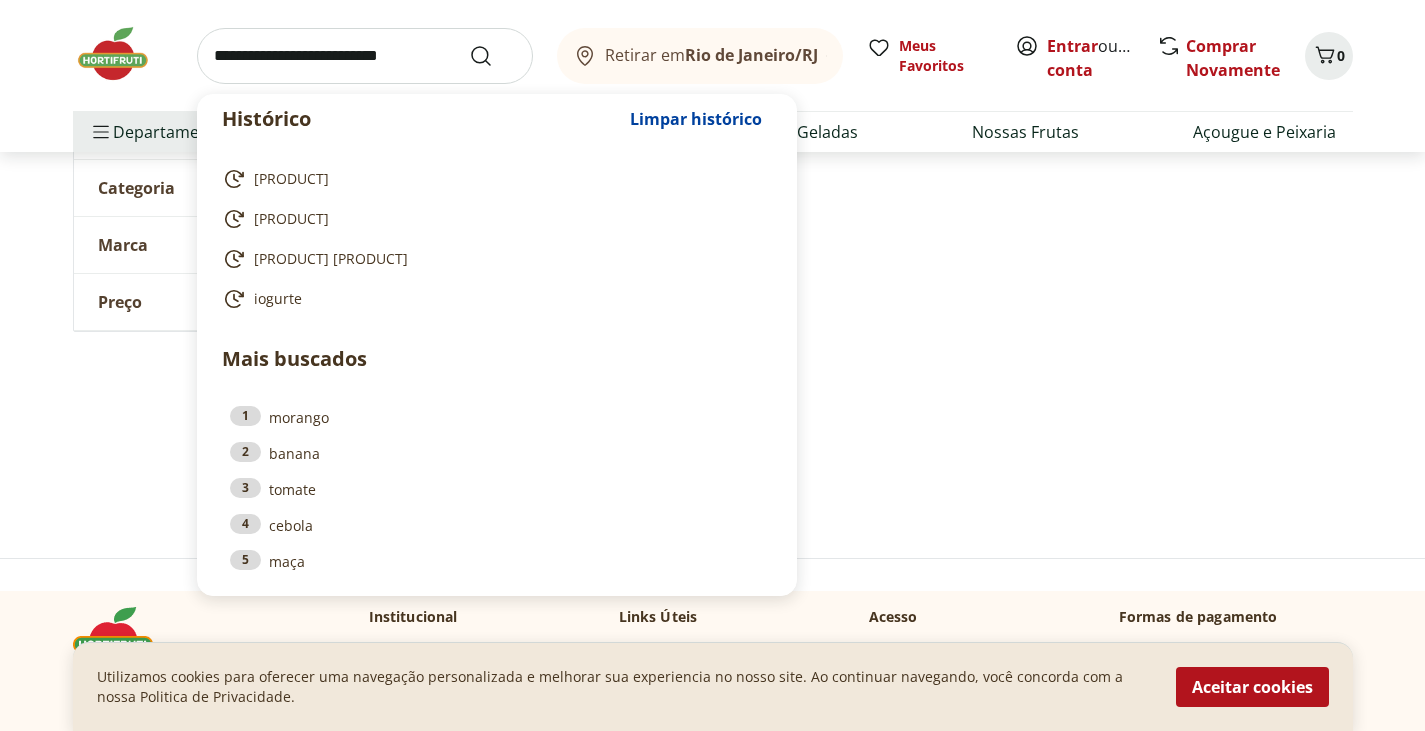 click at bounding box center (365, 56) 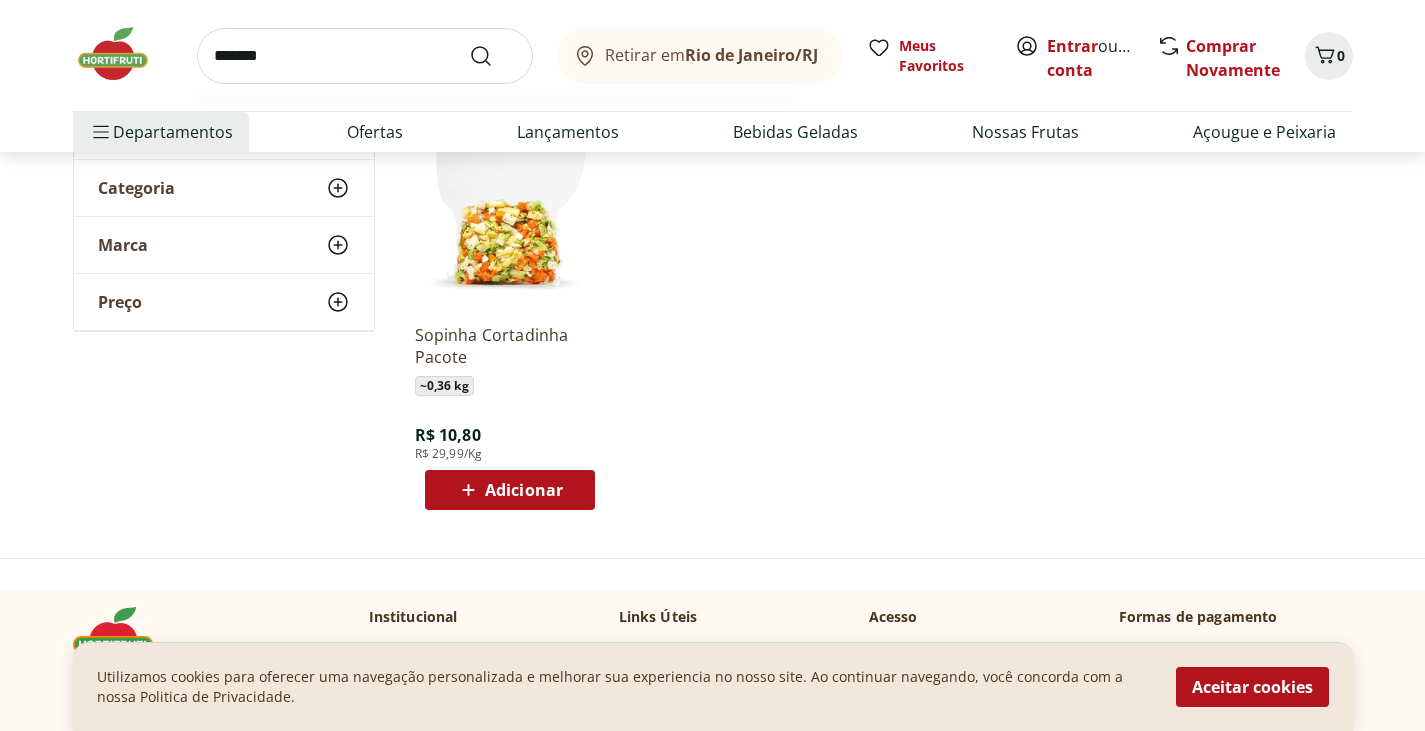 type on "*******" 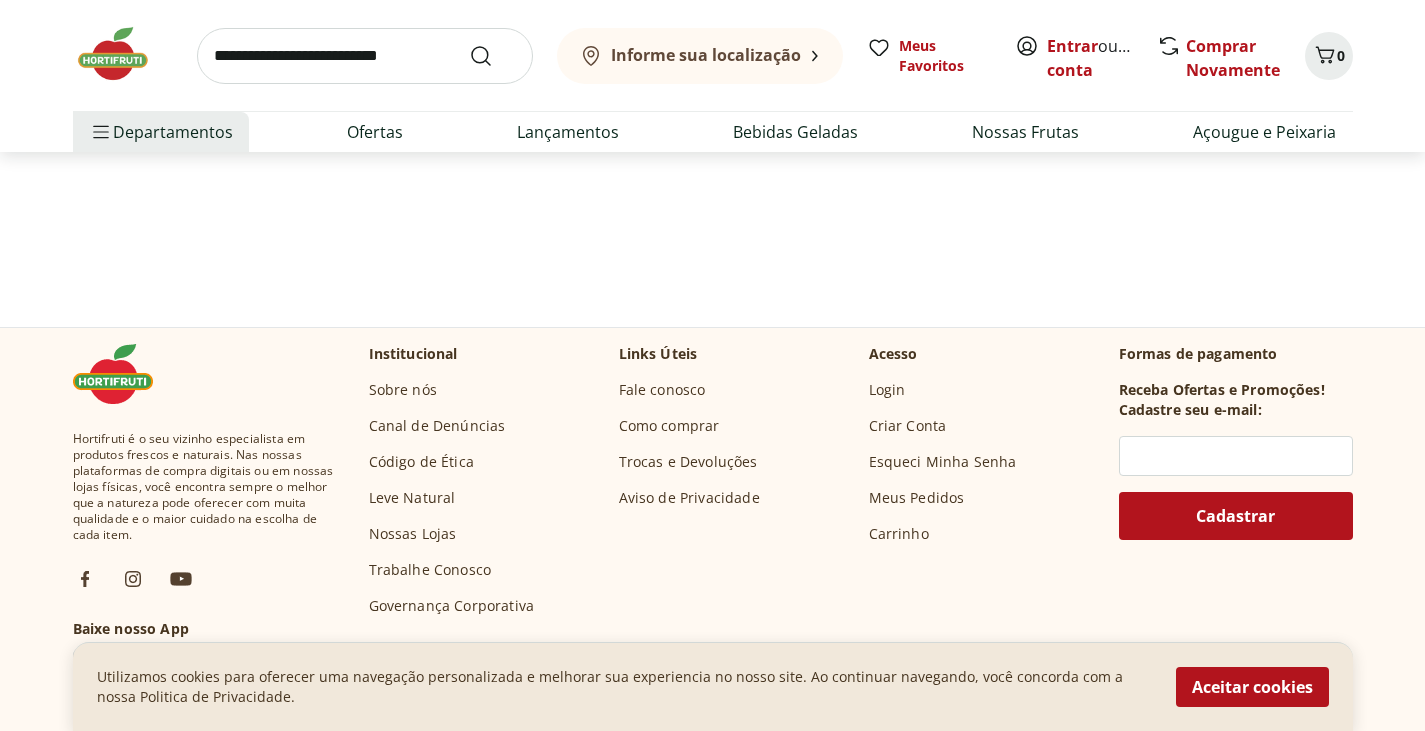scroll, scrollTop: 0, scrollLeft: 0, axis: both 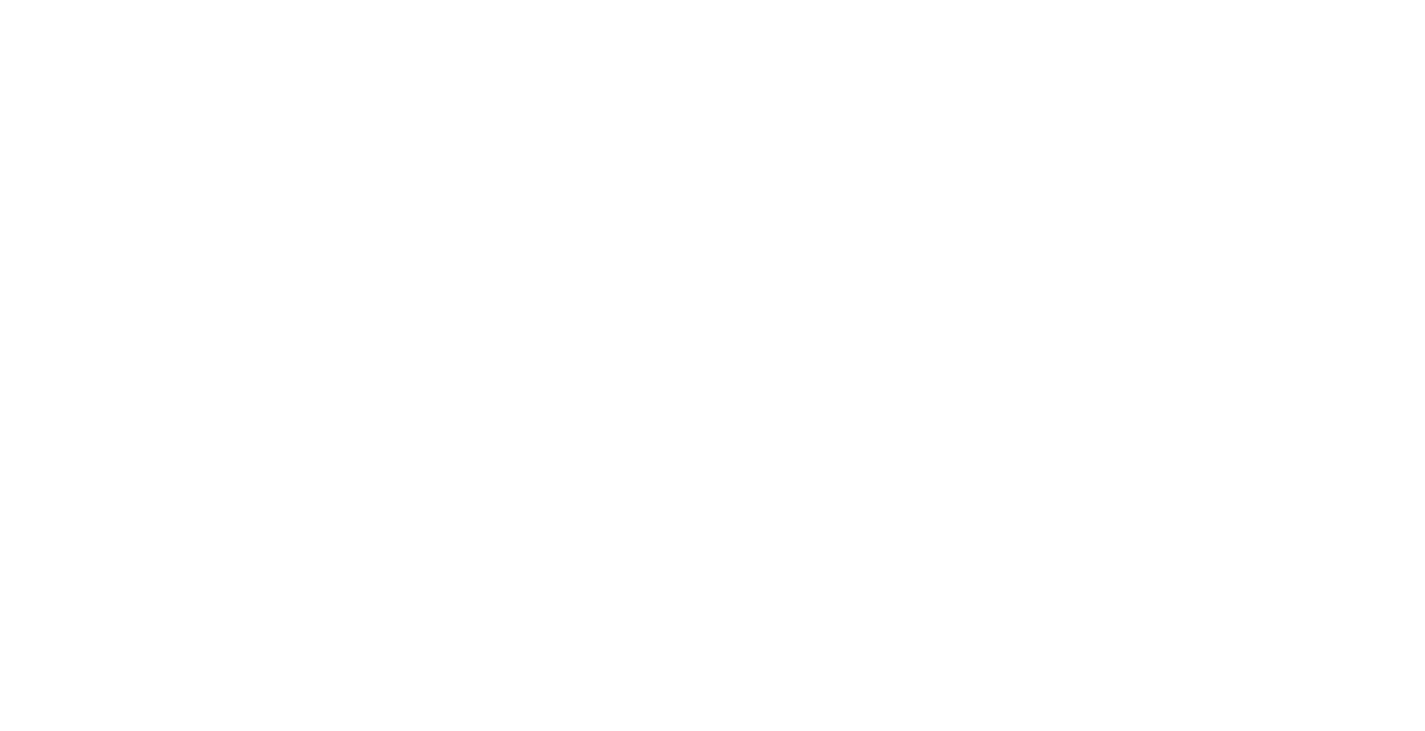 select on "**********" 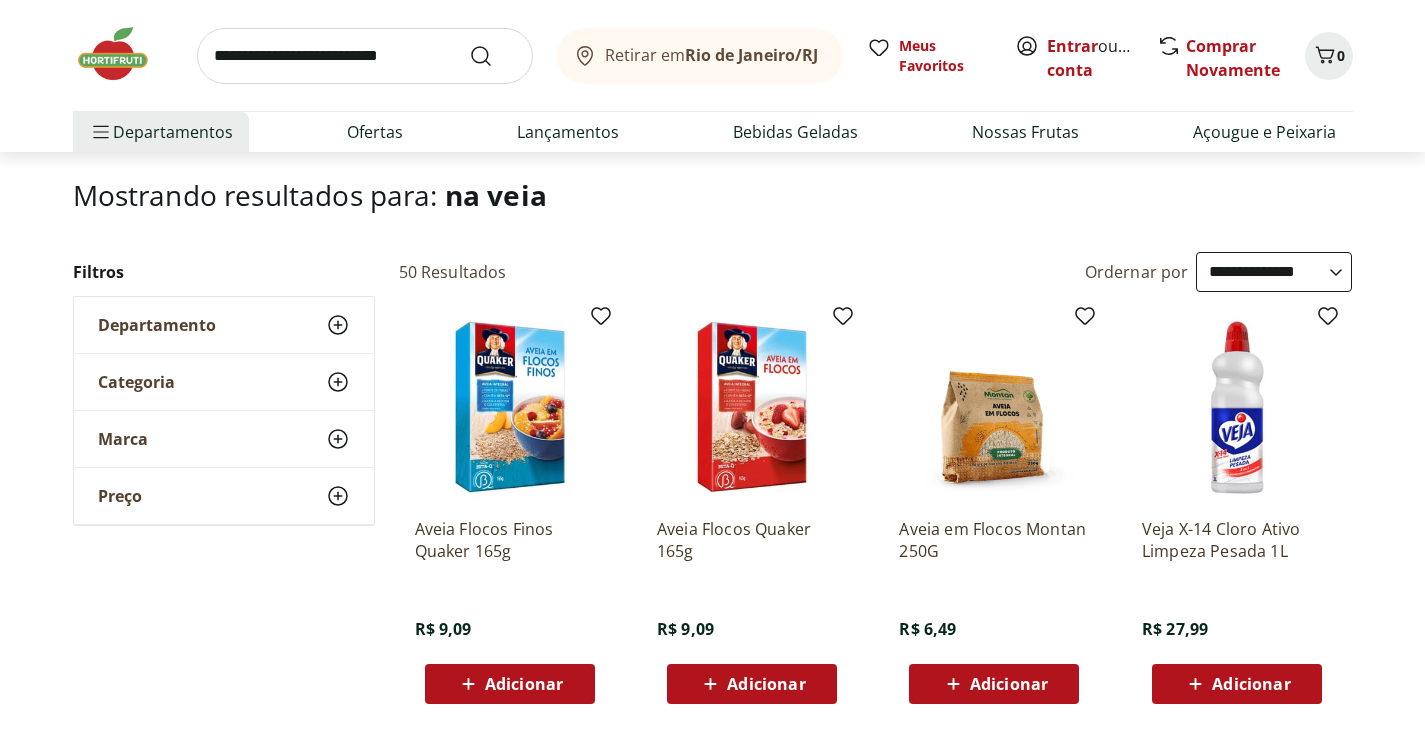 scroll, scrollTop: 0, scrollLeft: 0, axis: both 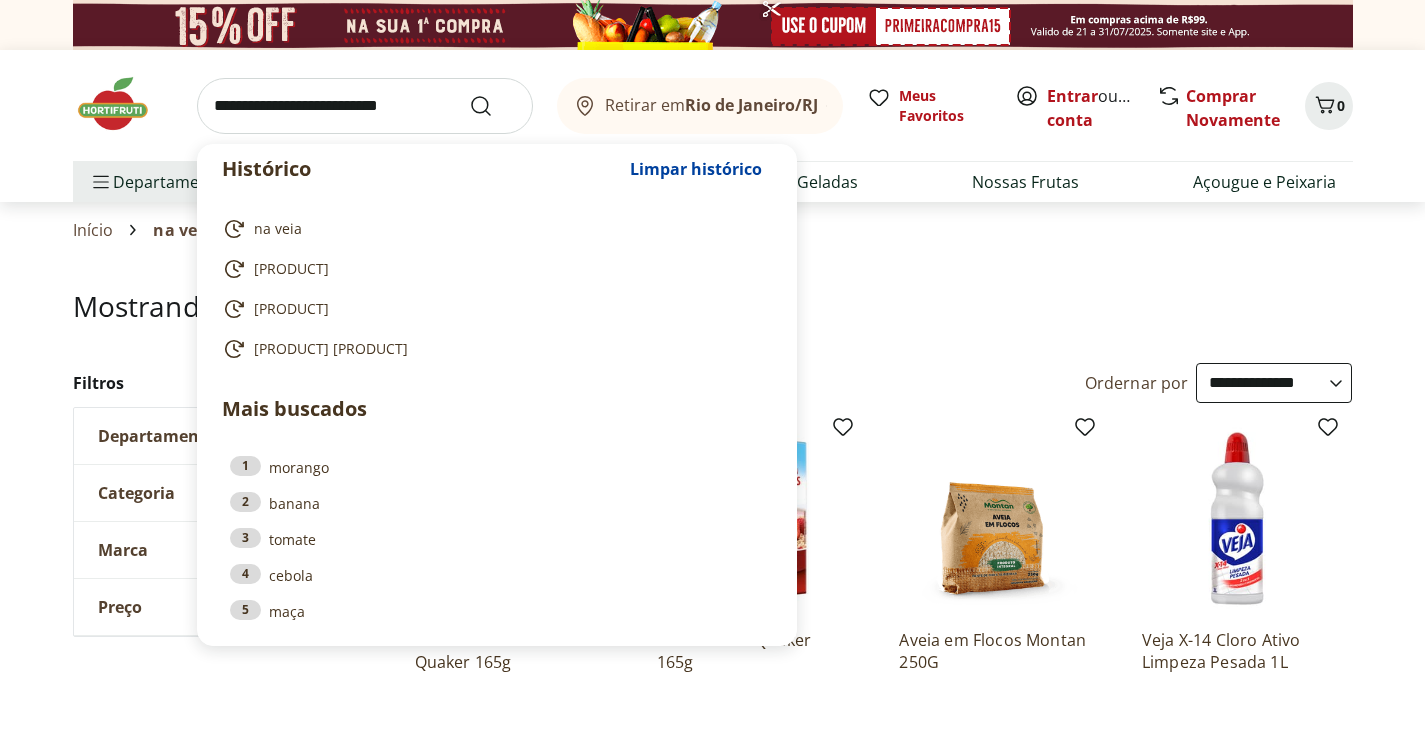 click at bounding box center (365, 106) 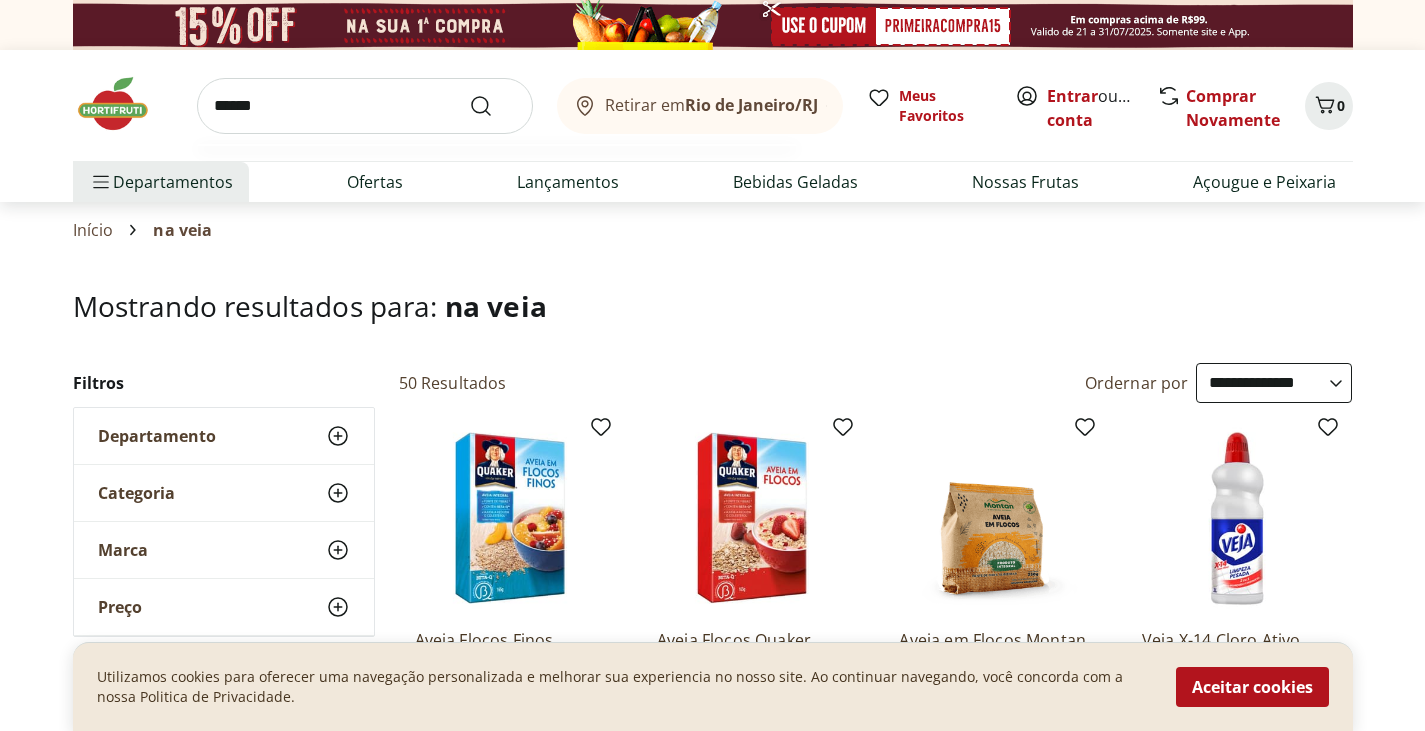type on "******" 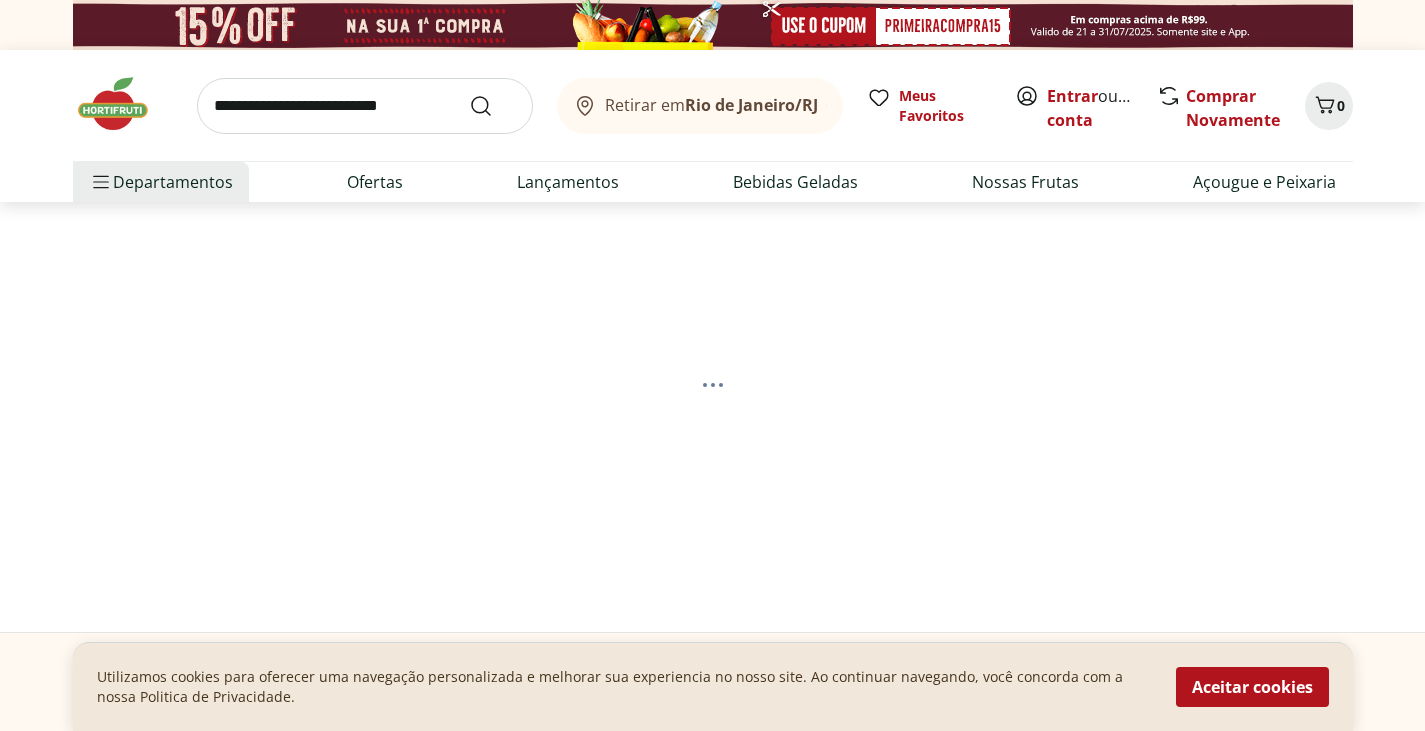 select on "**********" 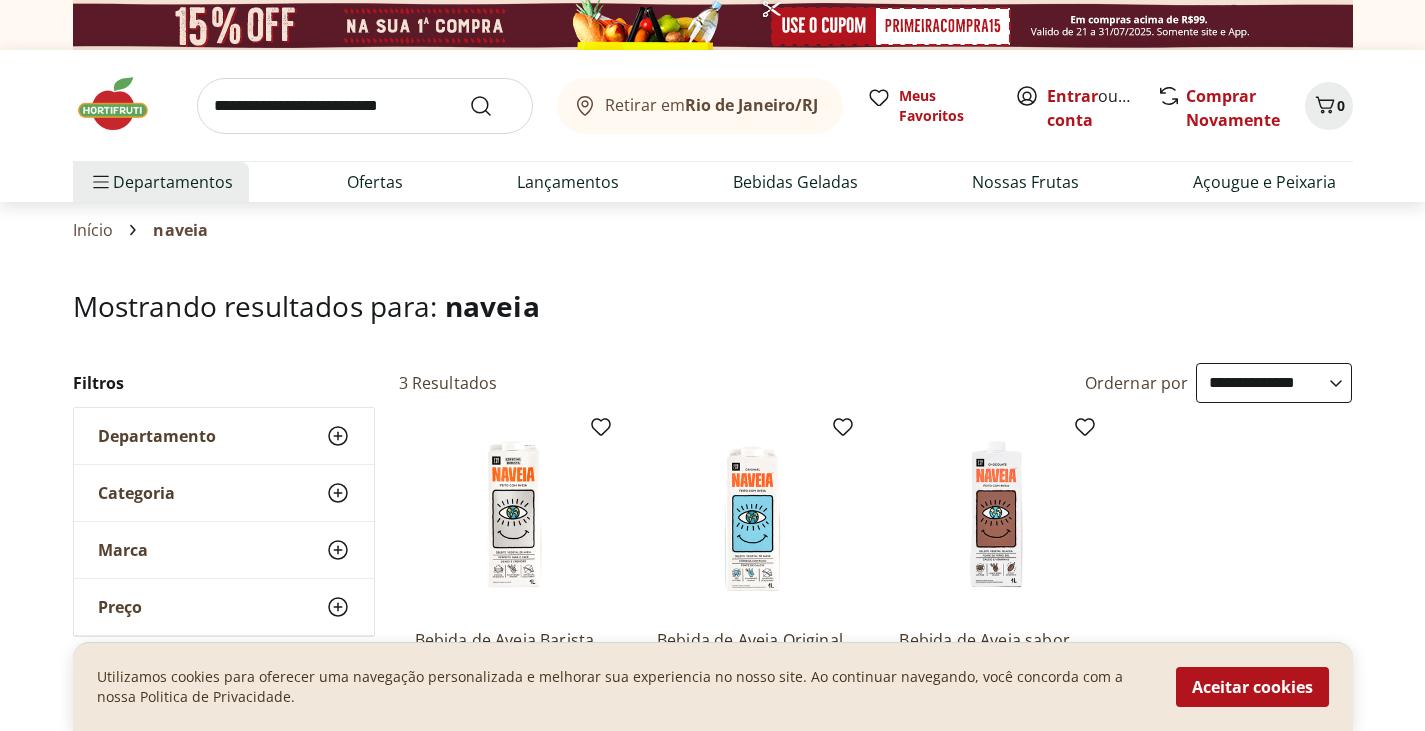 click at bounding box center (365, 106) 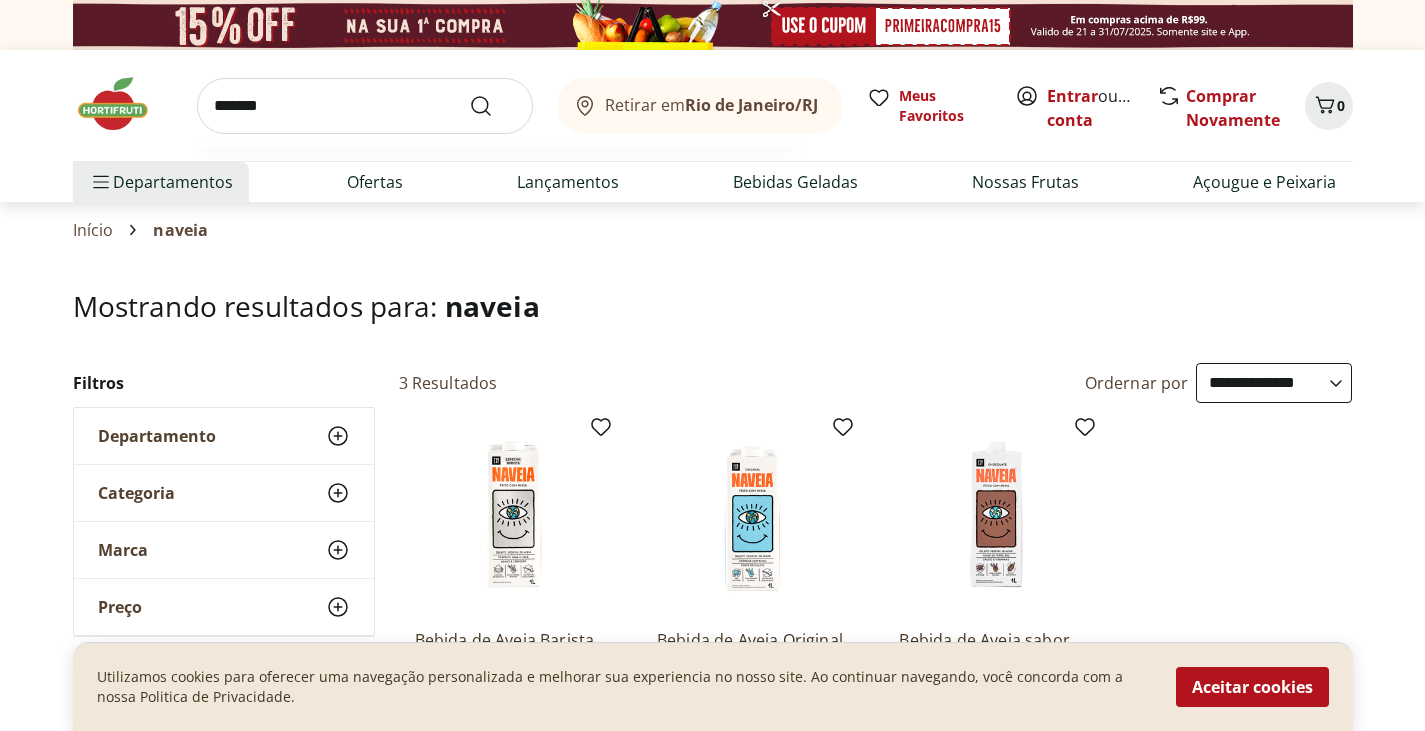 type on "*******" 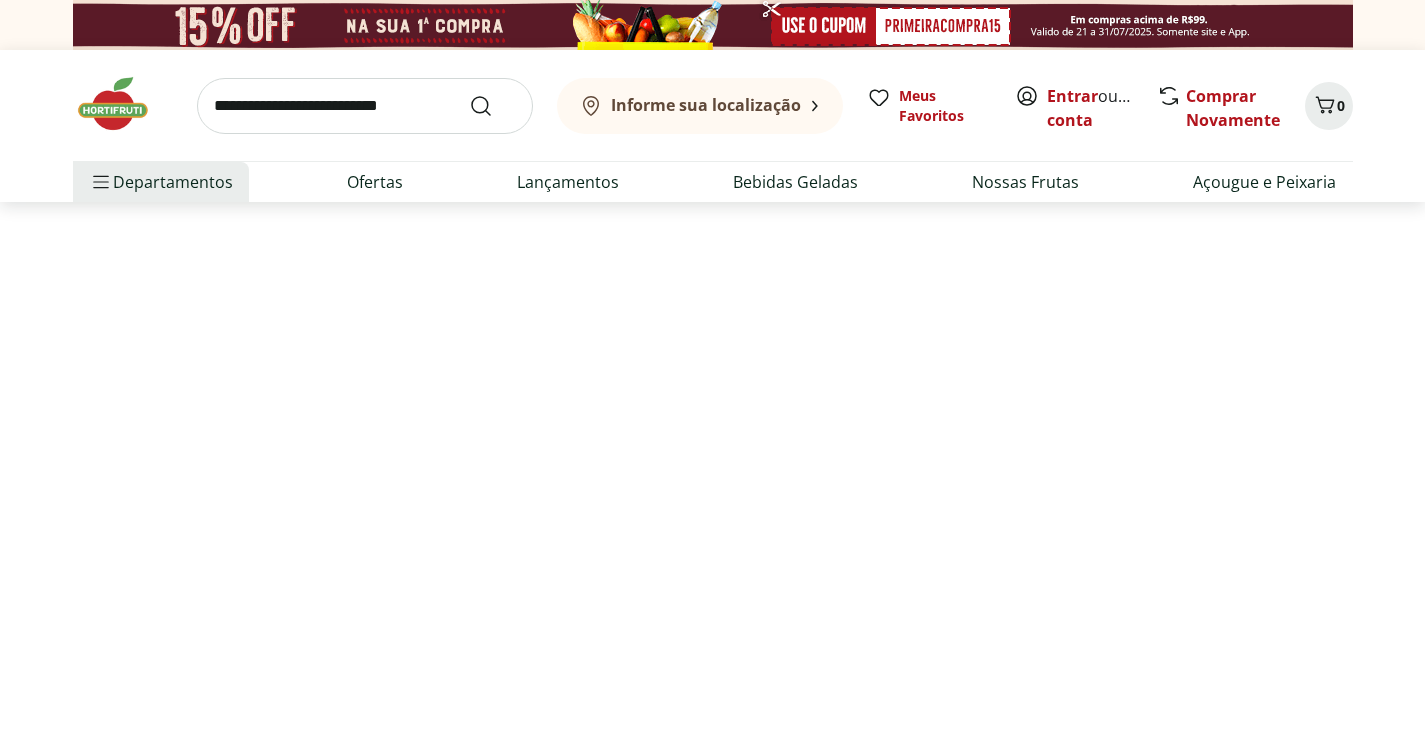 select on "**********" 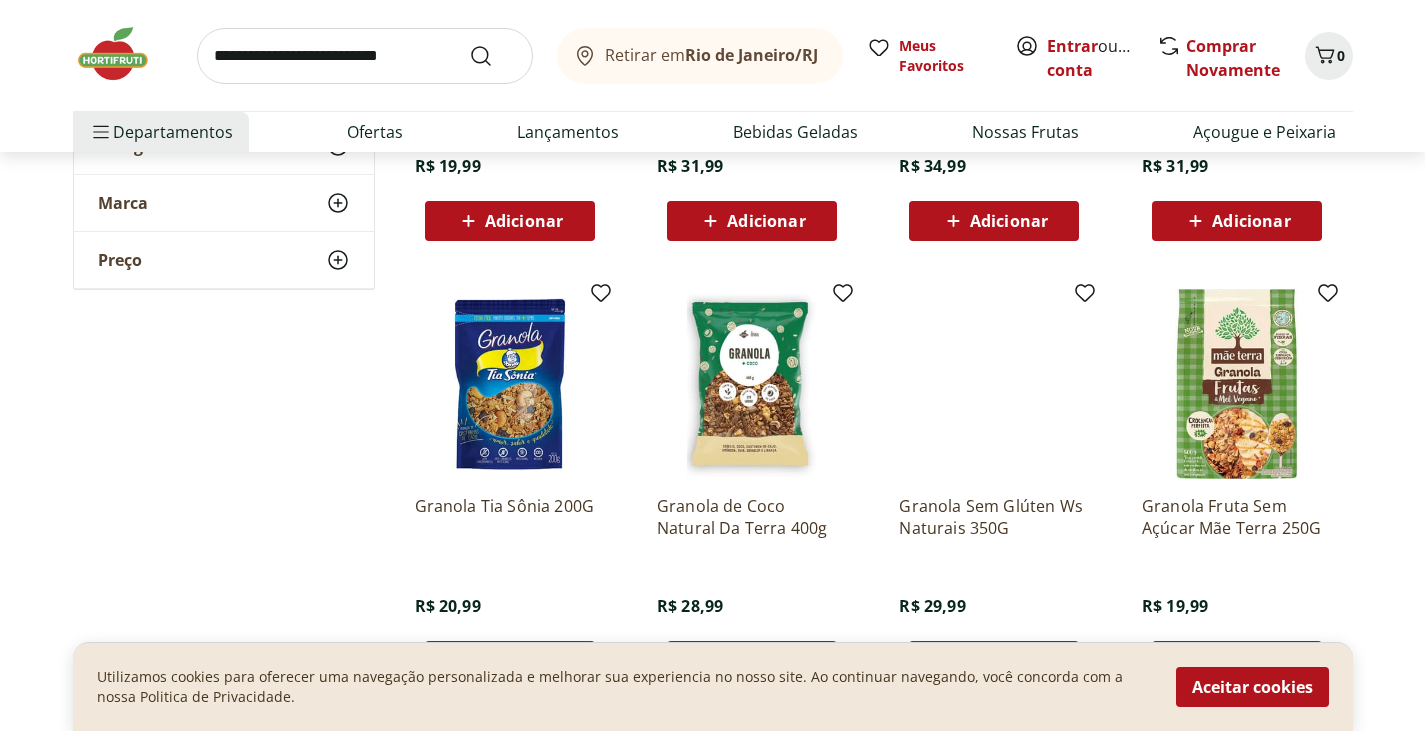 scroll, scrollTop: 579, scrollLeft: 0, axis: vertical 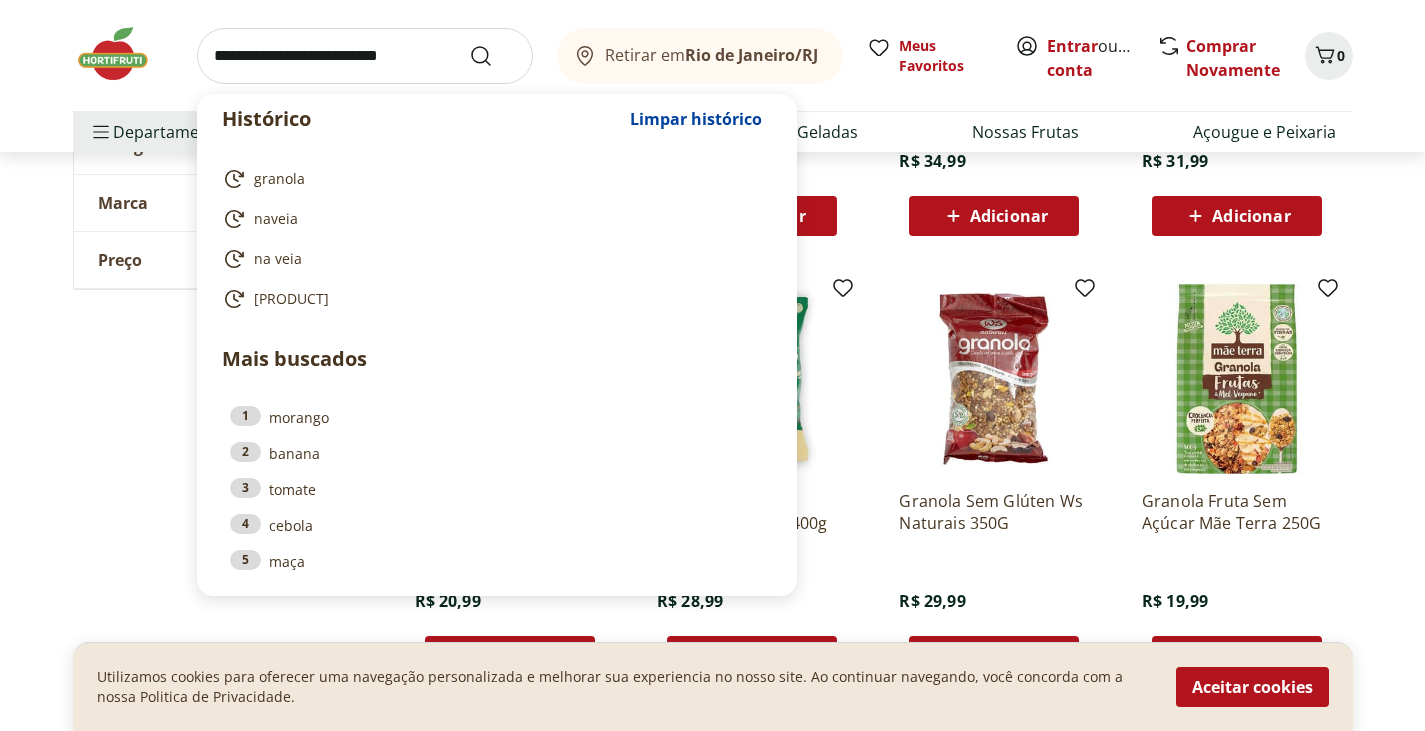 click at bounding box center [365, 56] 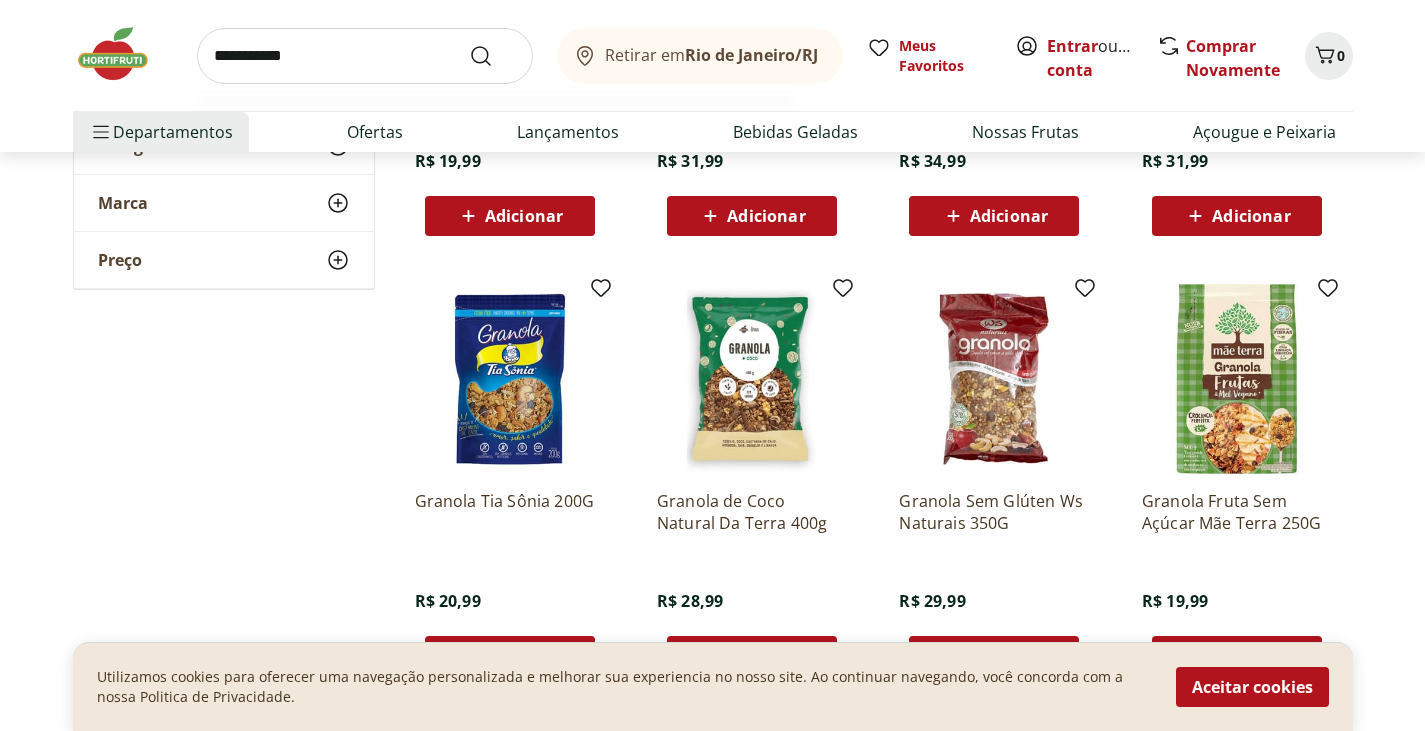 type on "**********" 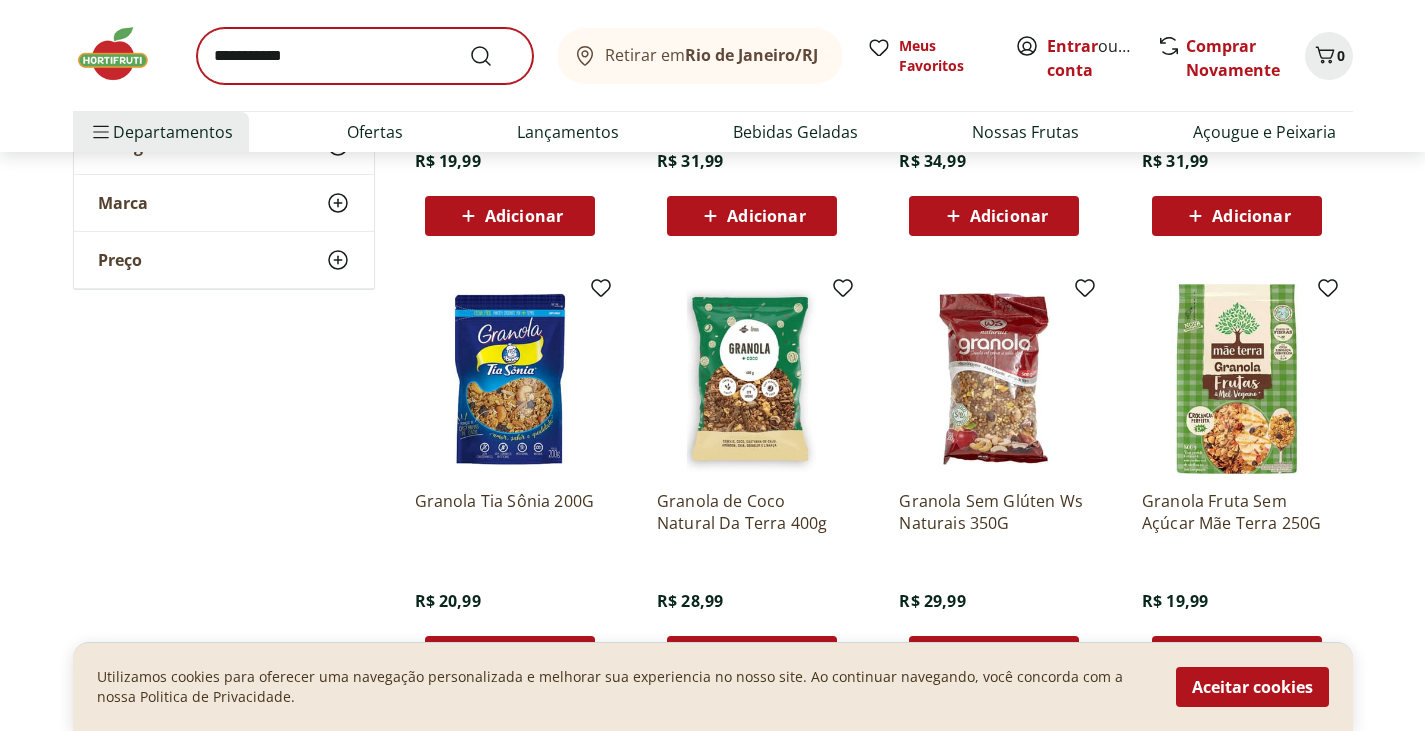 scroll, scrollTop: 0, scrollLeft: 0, axis: both 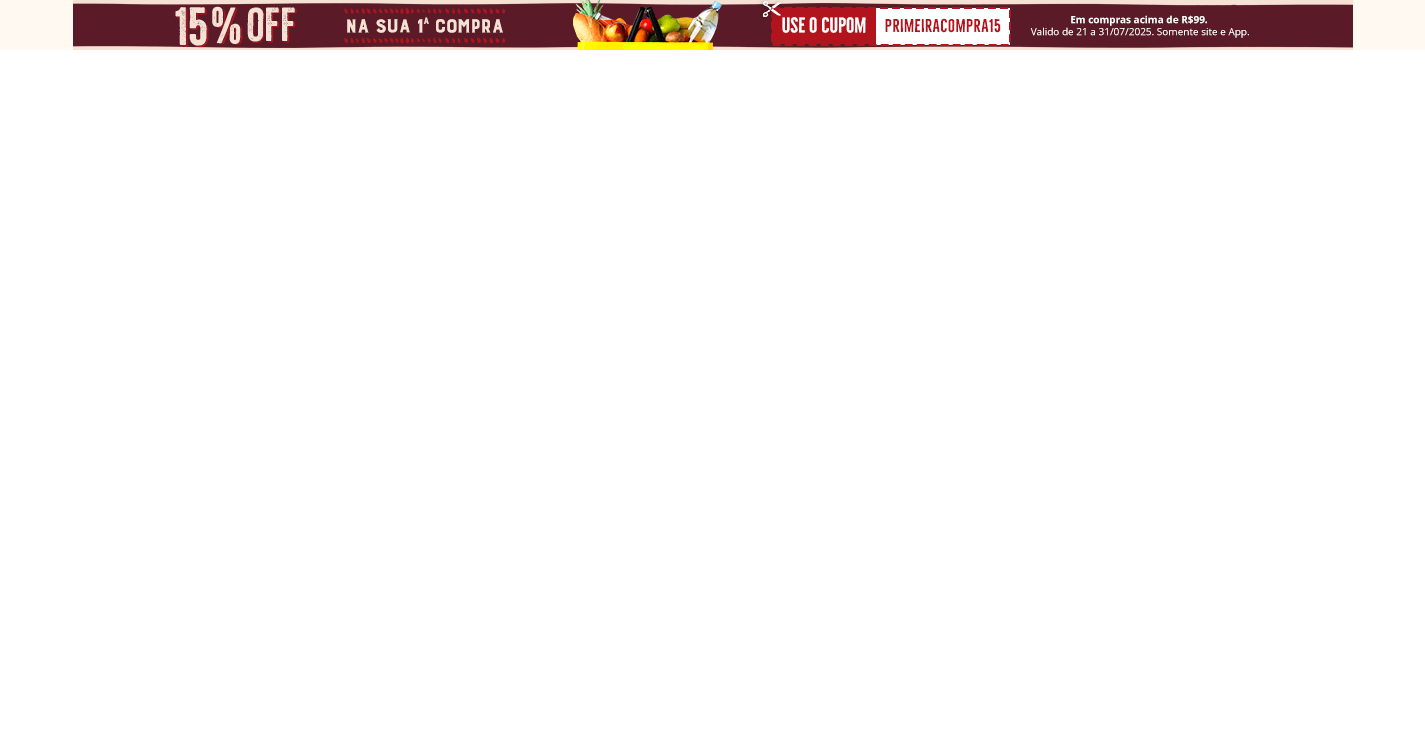 select on "**********" 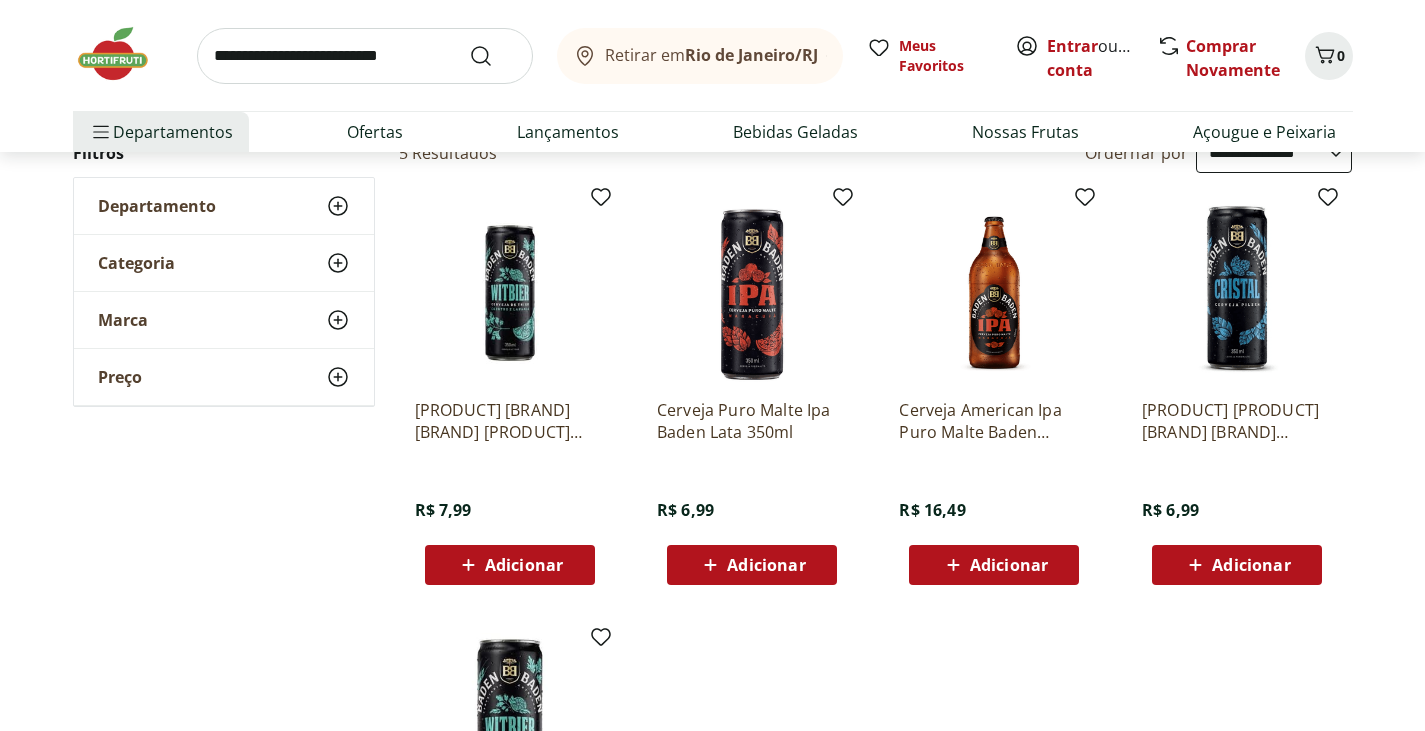 scroll, scrollTop: 271, scrollLeft: 0, axis: vertical 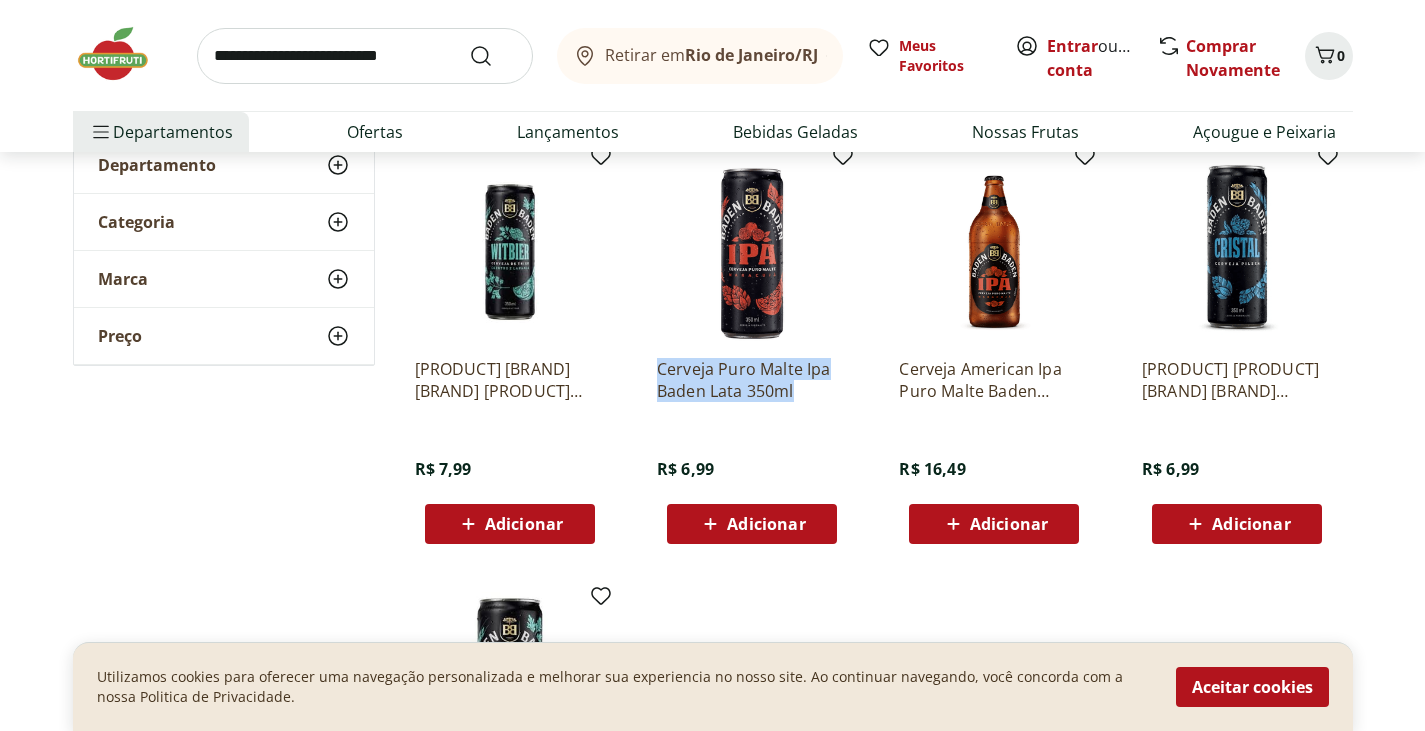 drag, startPoint x: 633, startPoint y: 368, endPoint x: 809, endPoint y: 396, distance: 178.21335 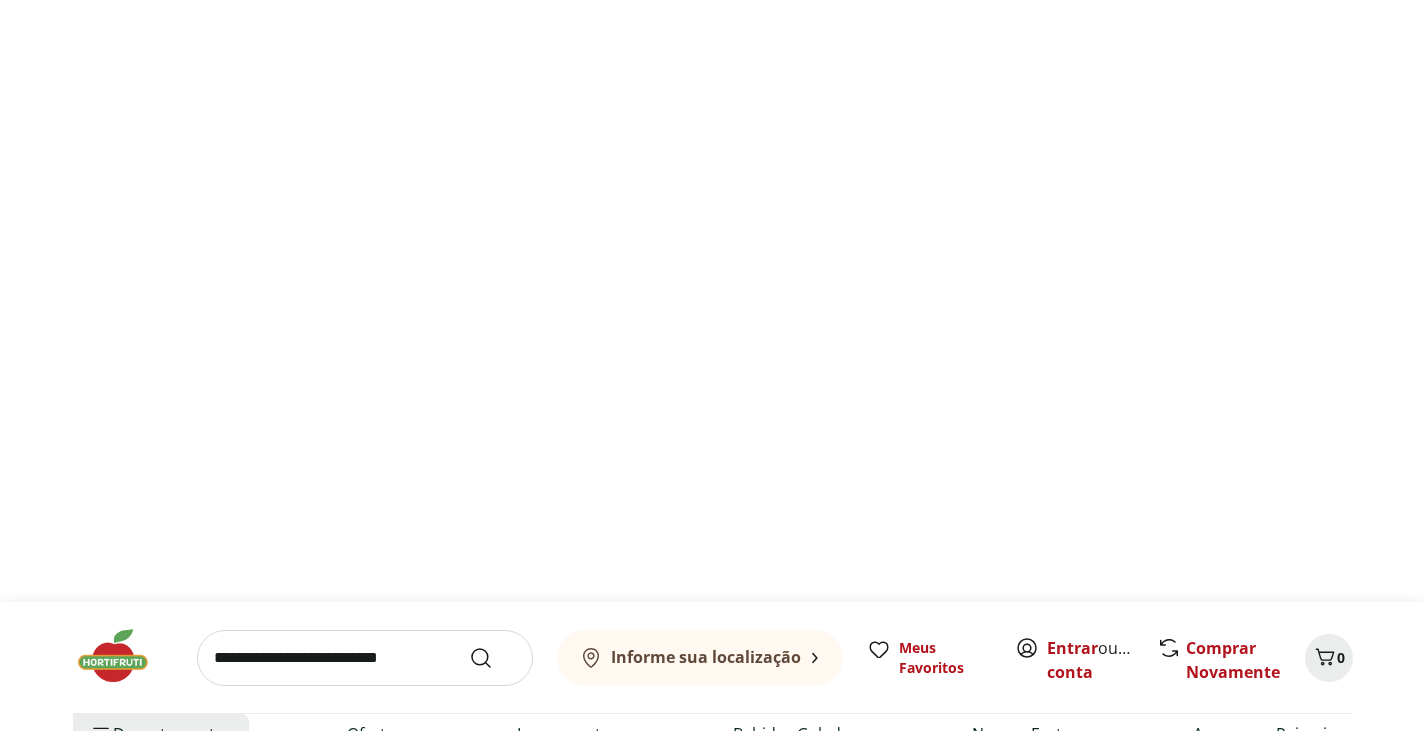 scroll, scrollTop: 0, scrollLeft: 0, axis: both 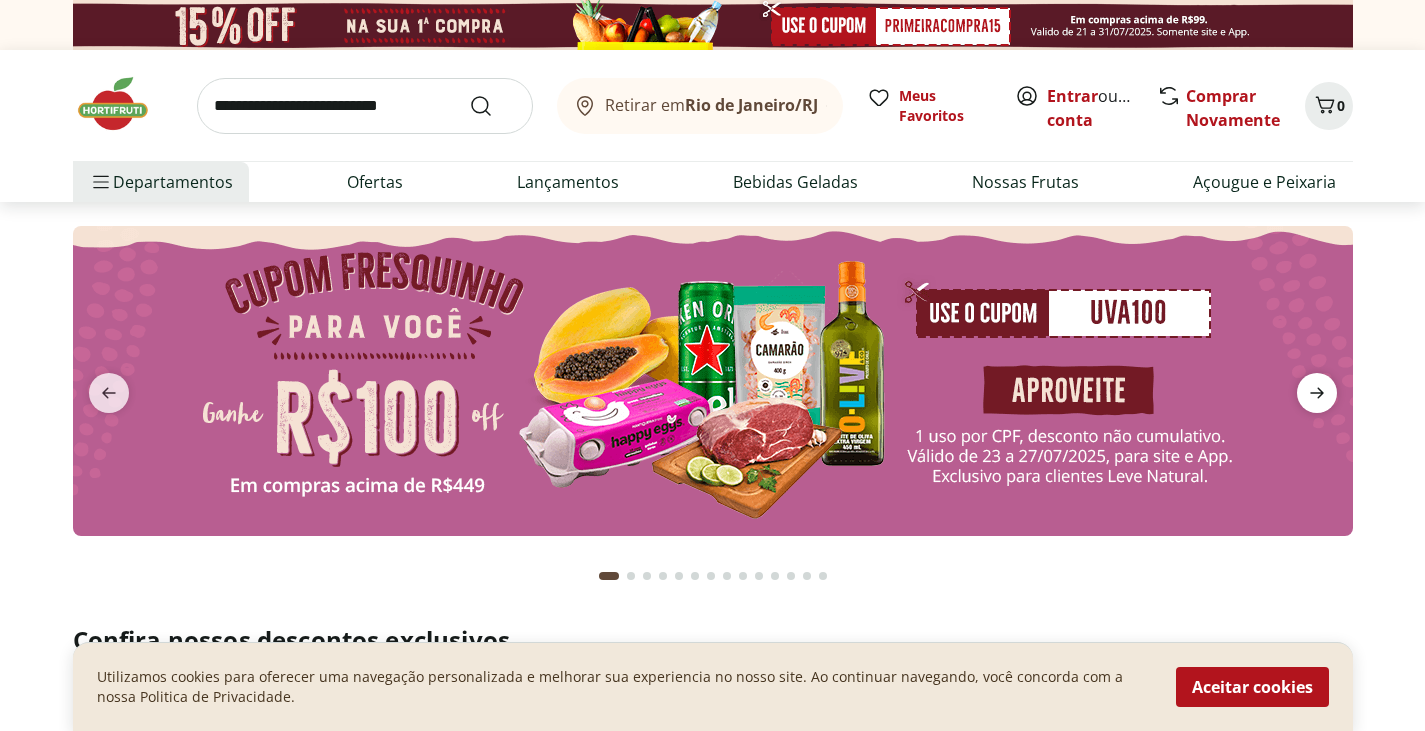 click 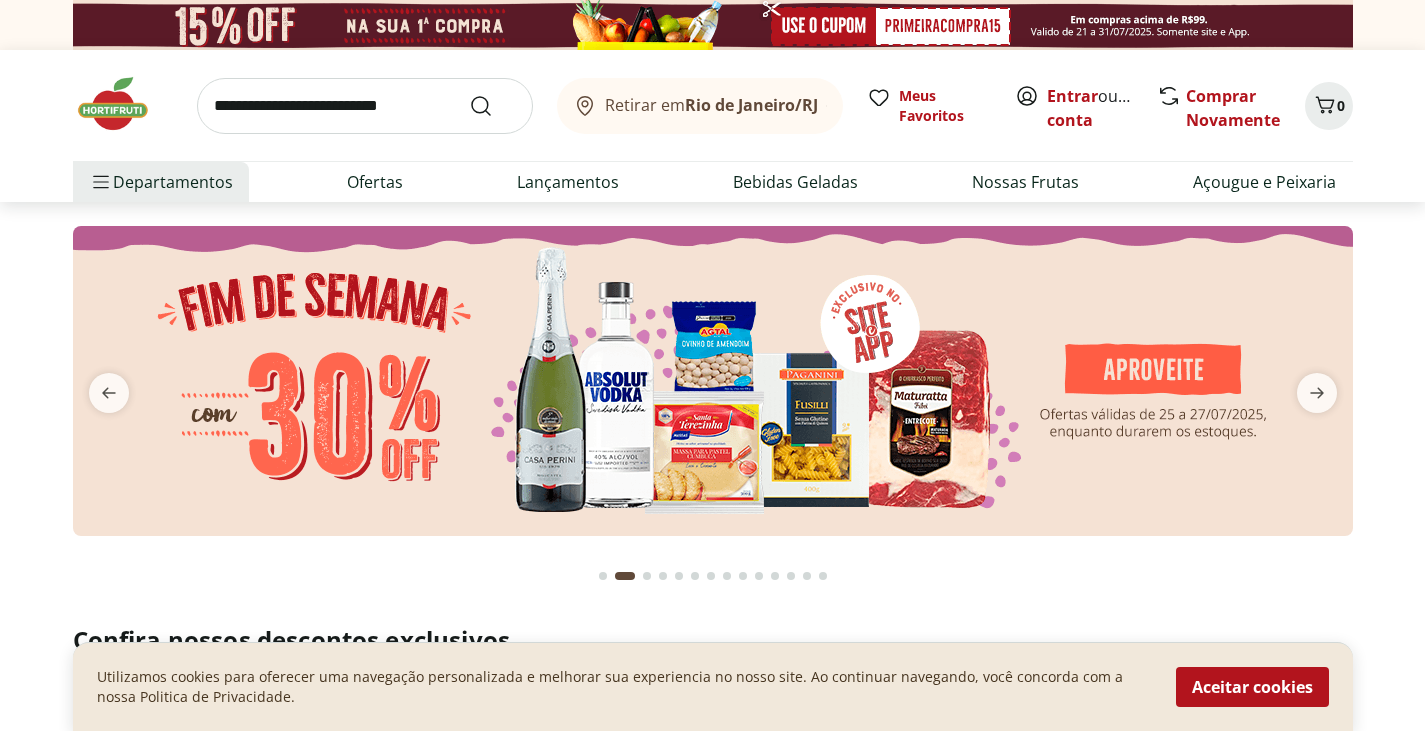 click at bounding box center (712, 381) 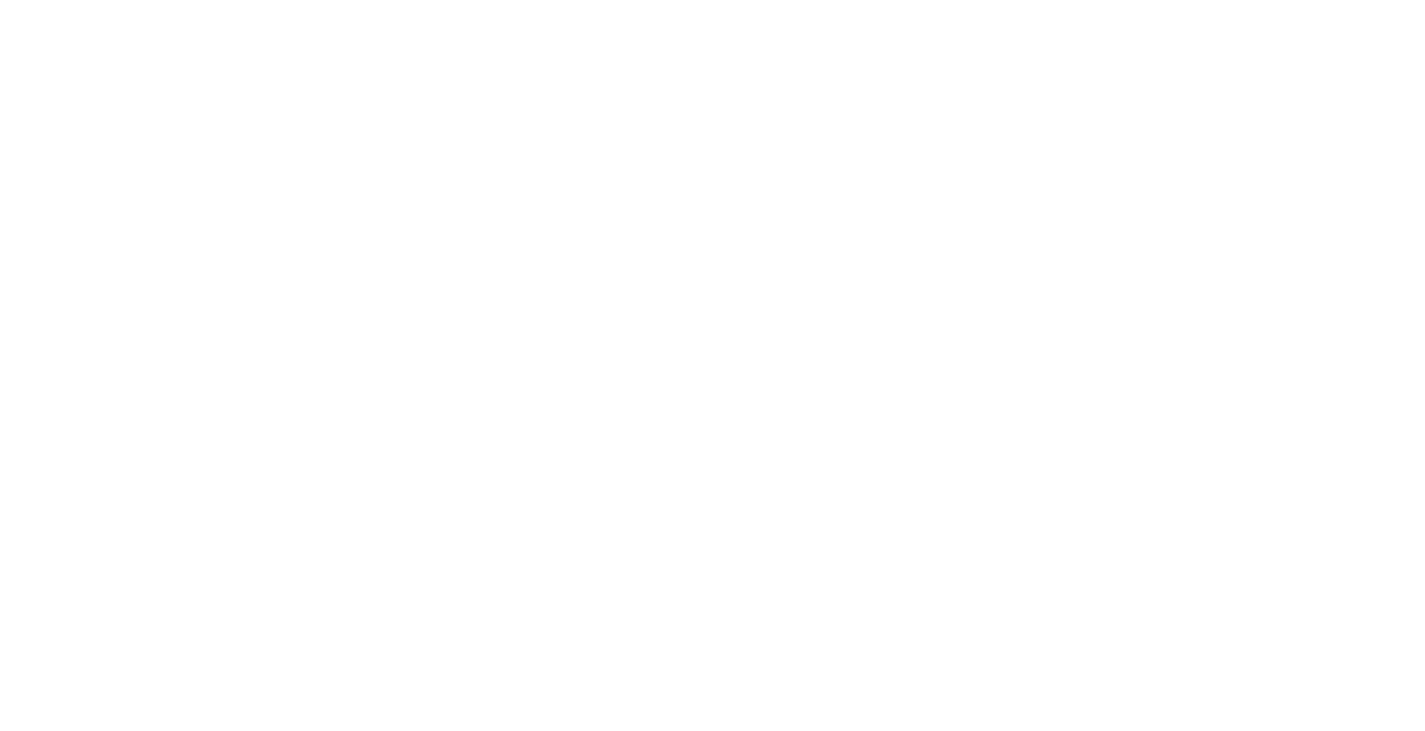 select on "**********" 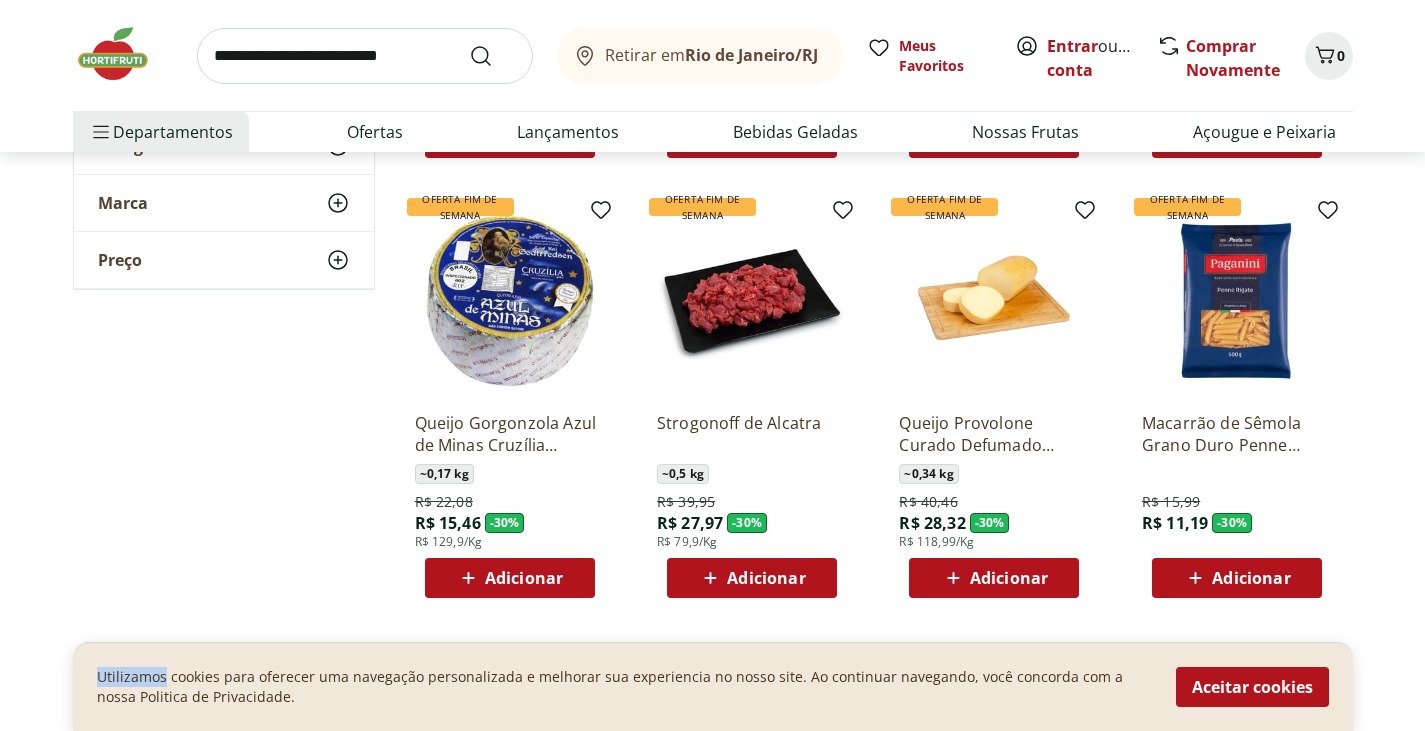 scroll, scrollTop: 1101, scrollLeft: 0, axis: vertical 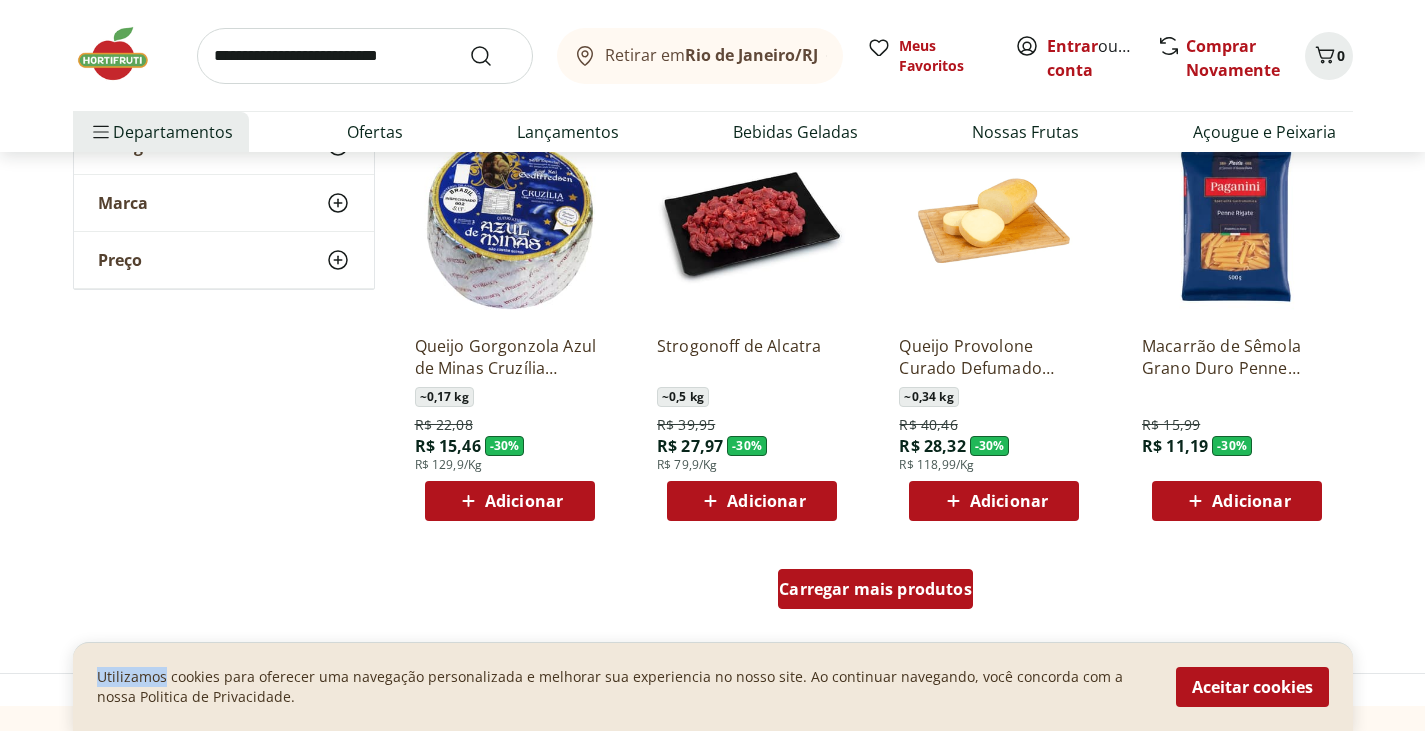 click on "Carregar mais produtos" at bounding box center [875, 589] 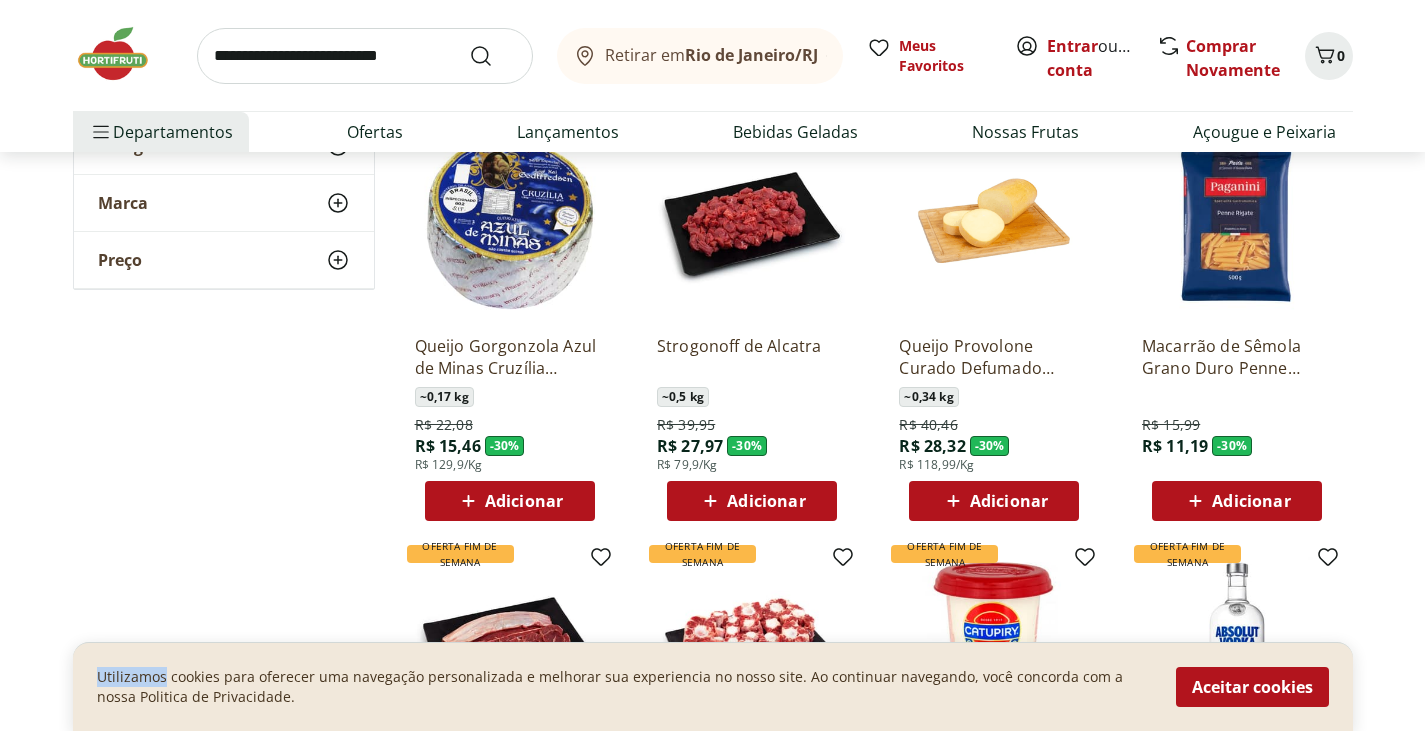 scroll, scrollTop: 462, scrollLeft: 0, axis: vertical 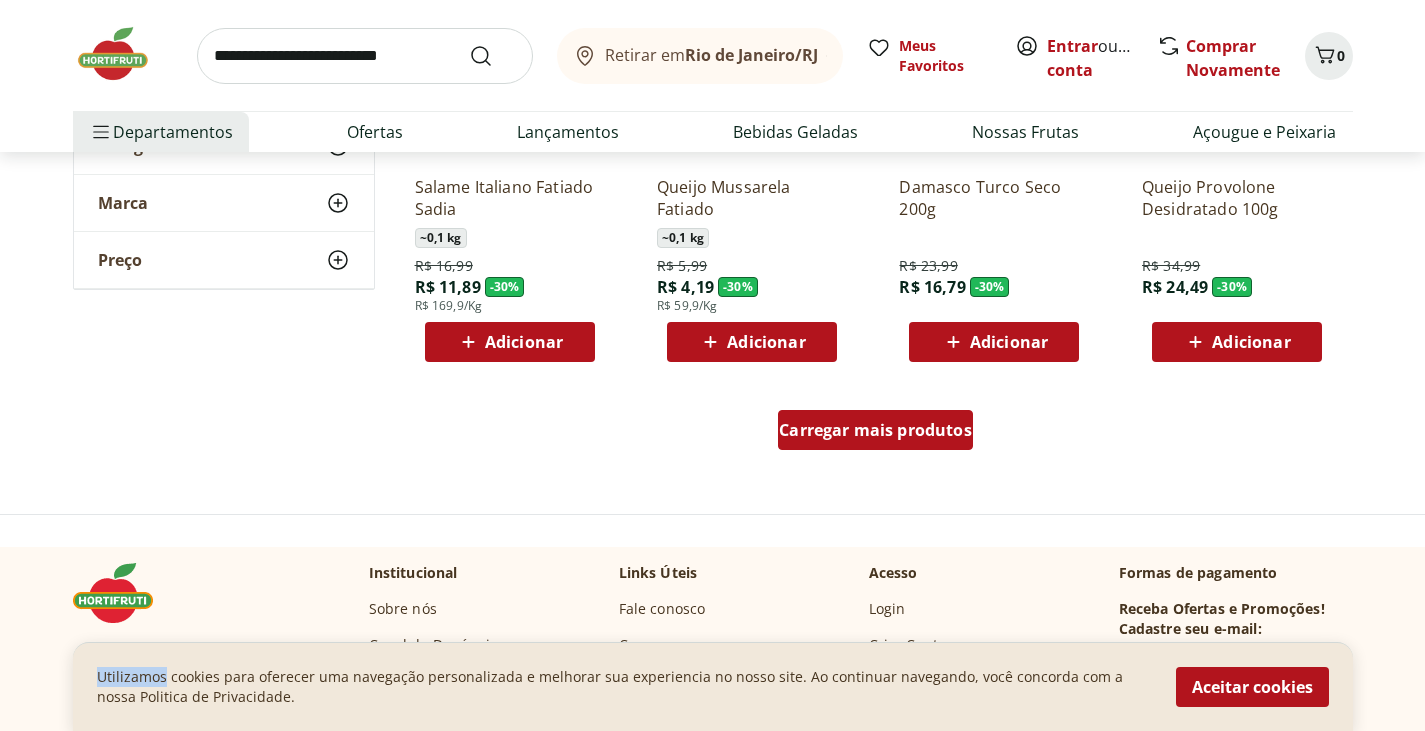 click on "Carregar mais produtos" at bounding box center [875, 430] 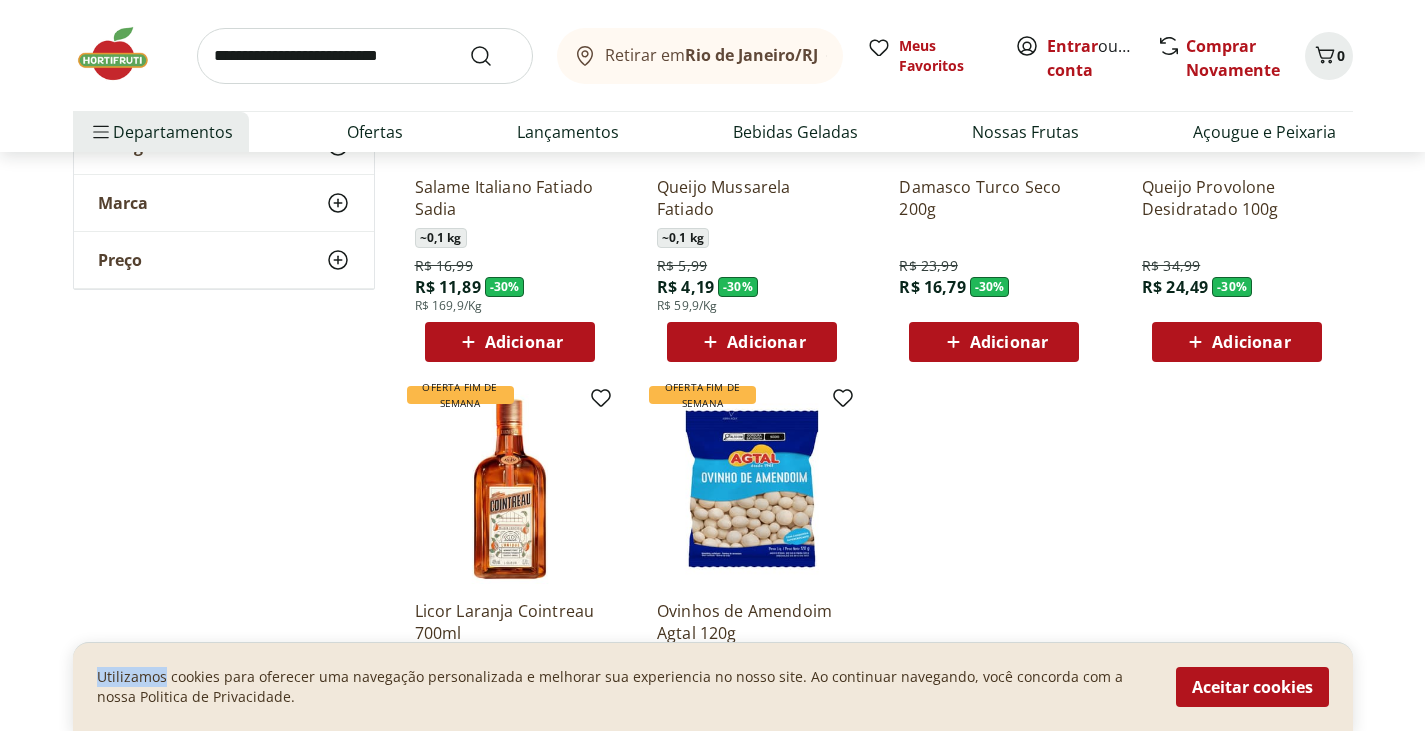 click at bounding box center (123, 54) 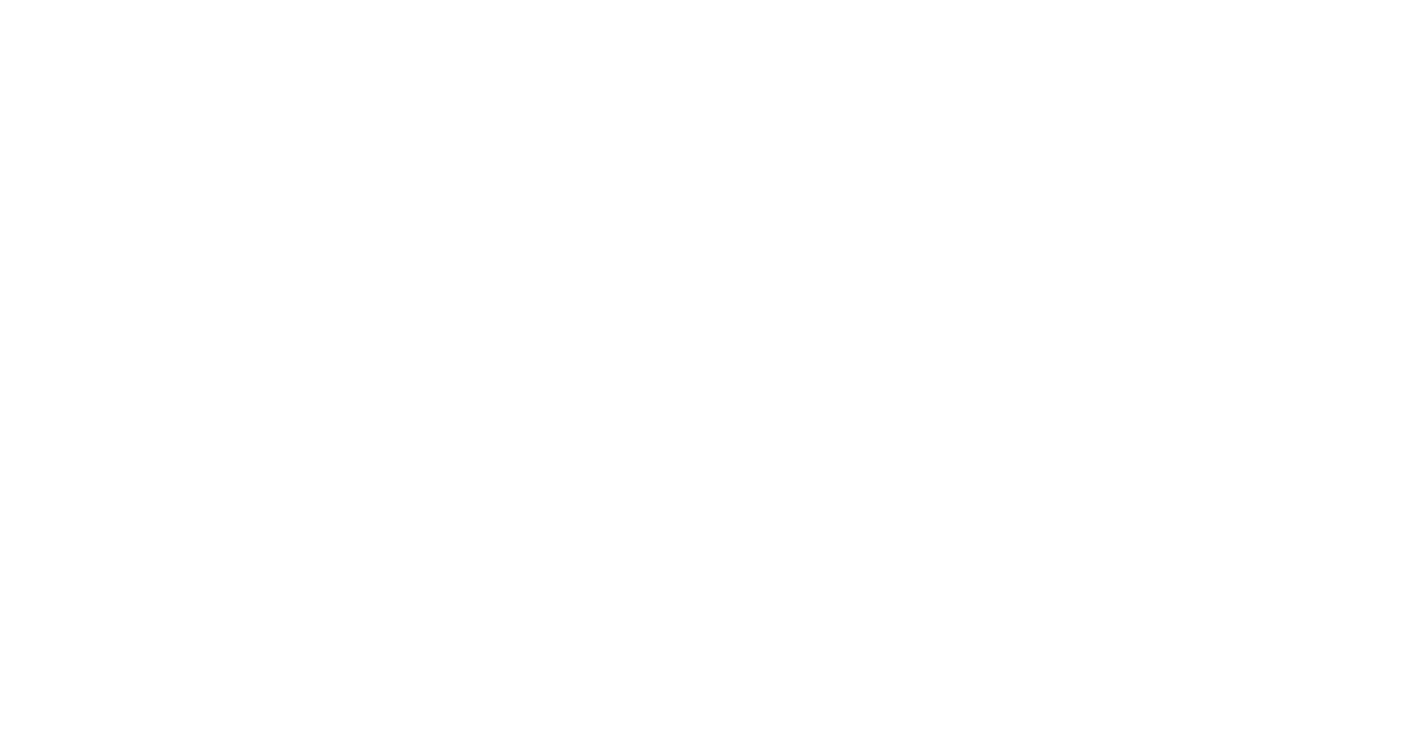 scroll, scrollTop: 0, scrollLeft: 0, axis: both 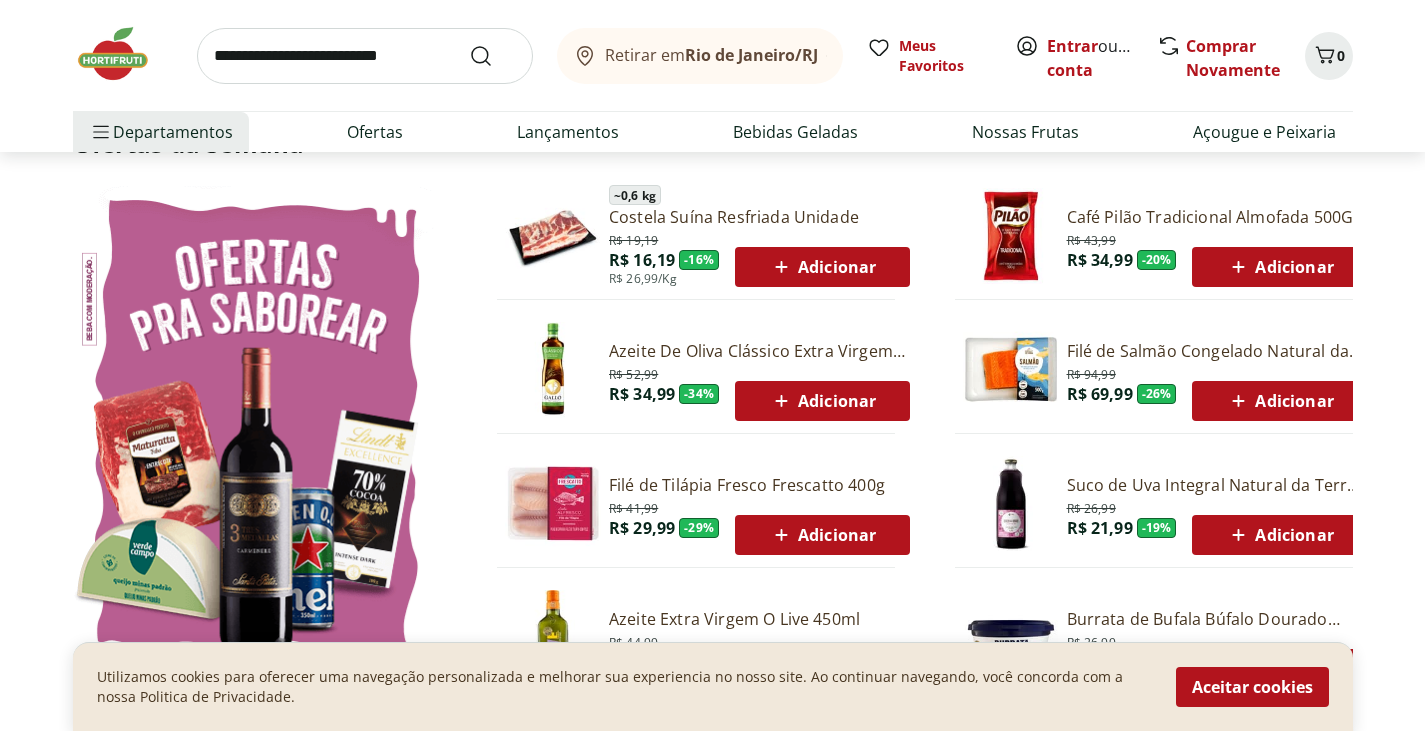 click on "Azeite De Oliva Clássico Extra Virgem Gallo 500Ml" at bounding box center (759, 351) 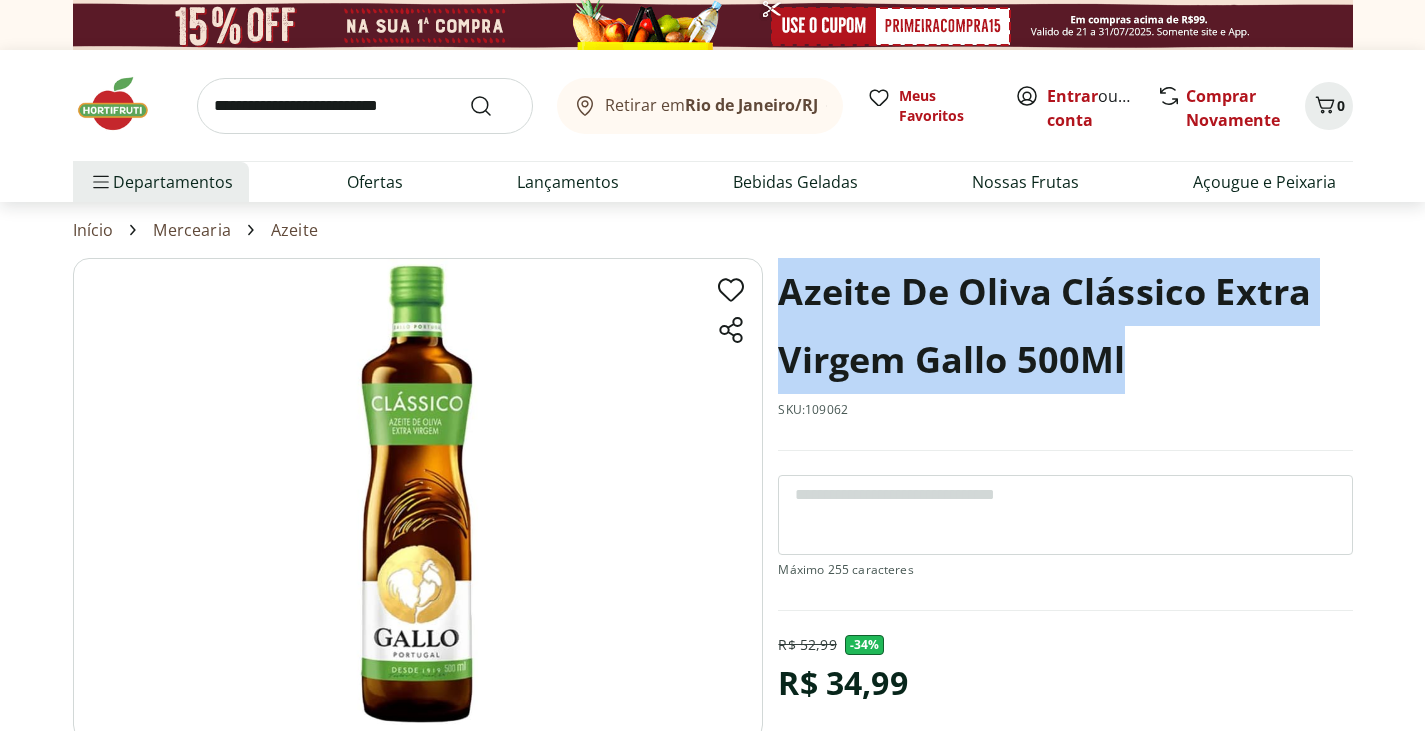 drag, startPoint x: 784, startPoint y: 292, endPoint x: 1161, endPoint y: 390, distance: 389.5292 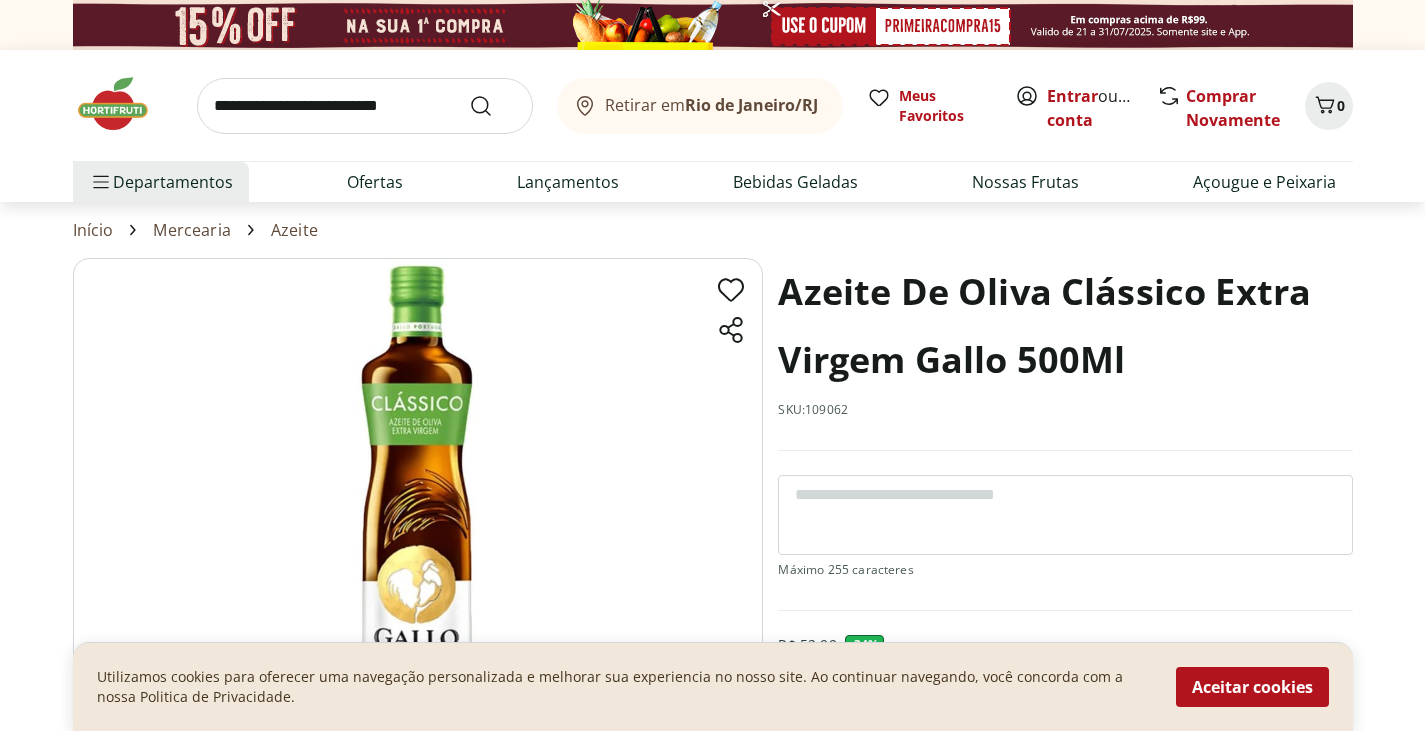 scroll, scrollTop: 1036, scrollLeft: 0, axis: vertical 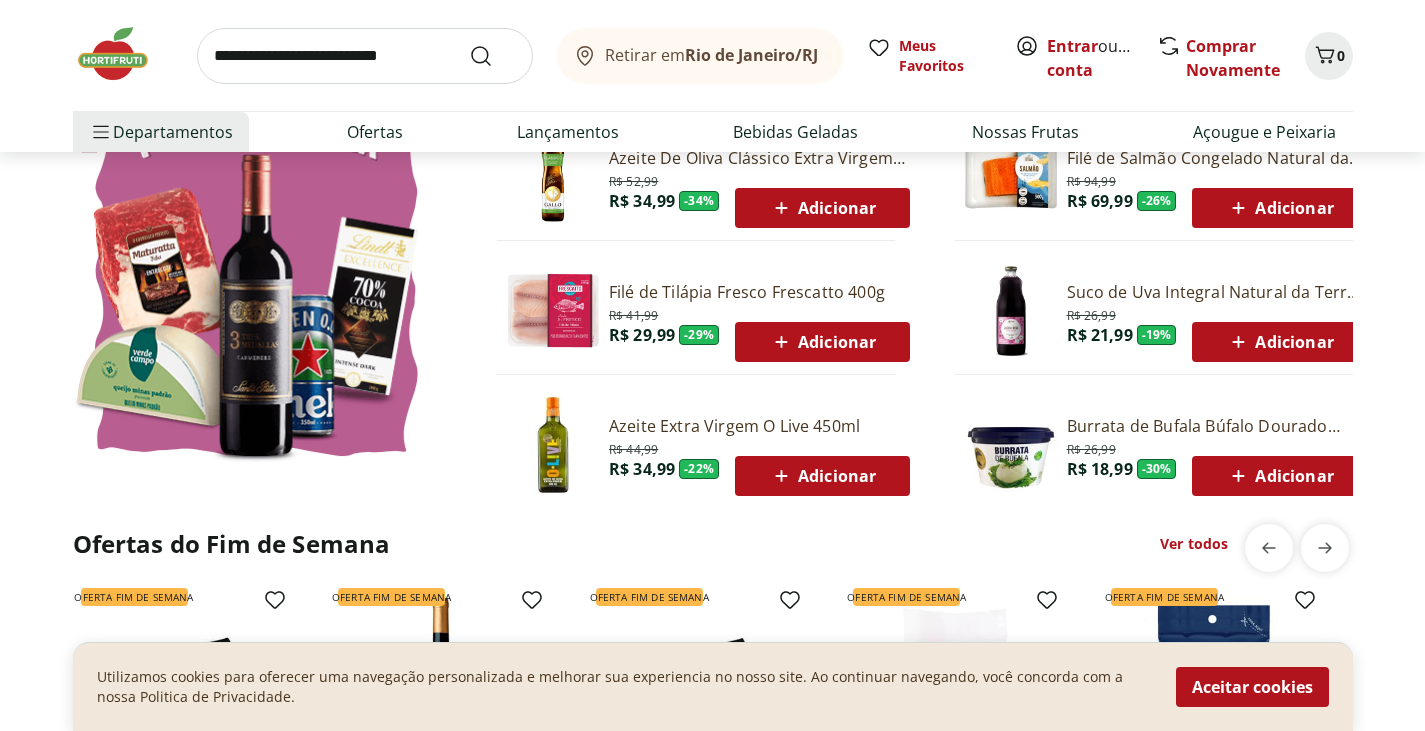 click on "Ver todos" at bounding box center (1194, 544) 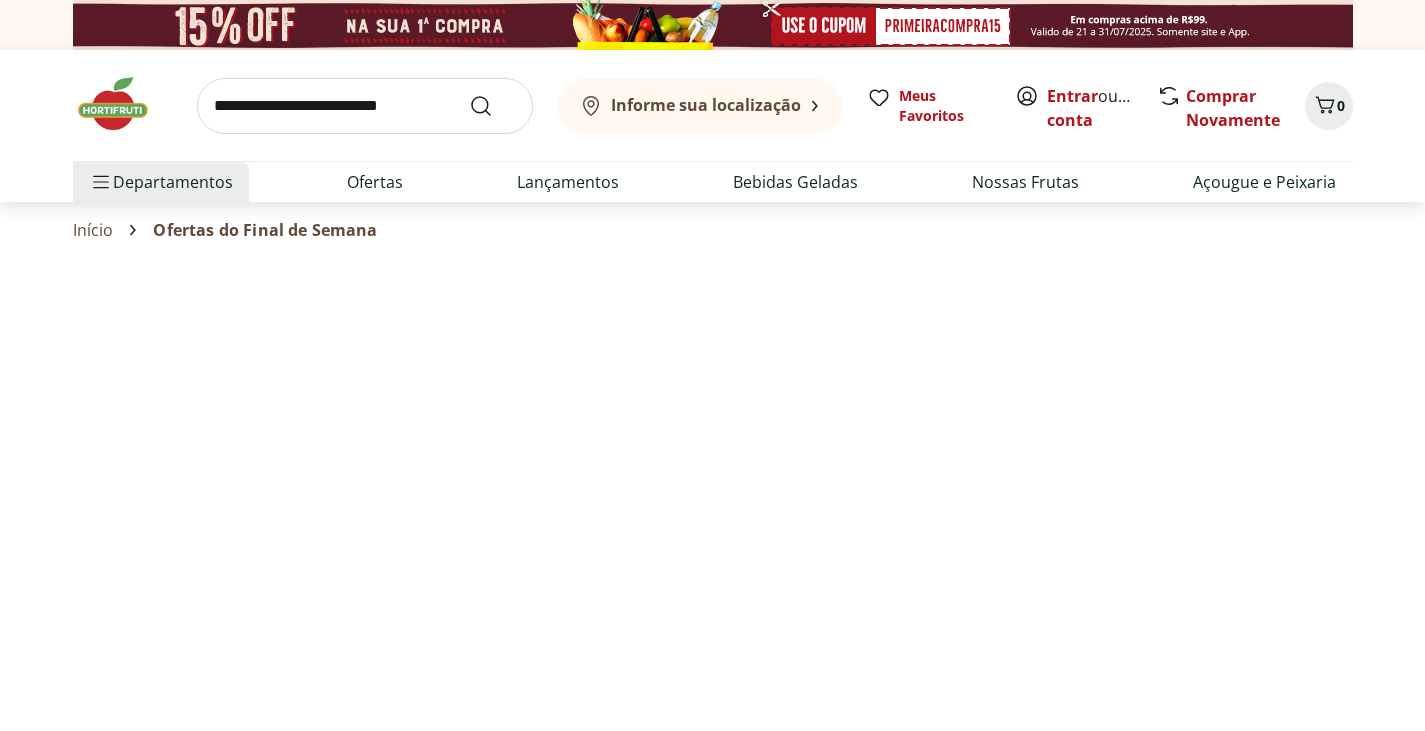 select on "**********" 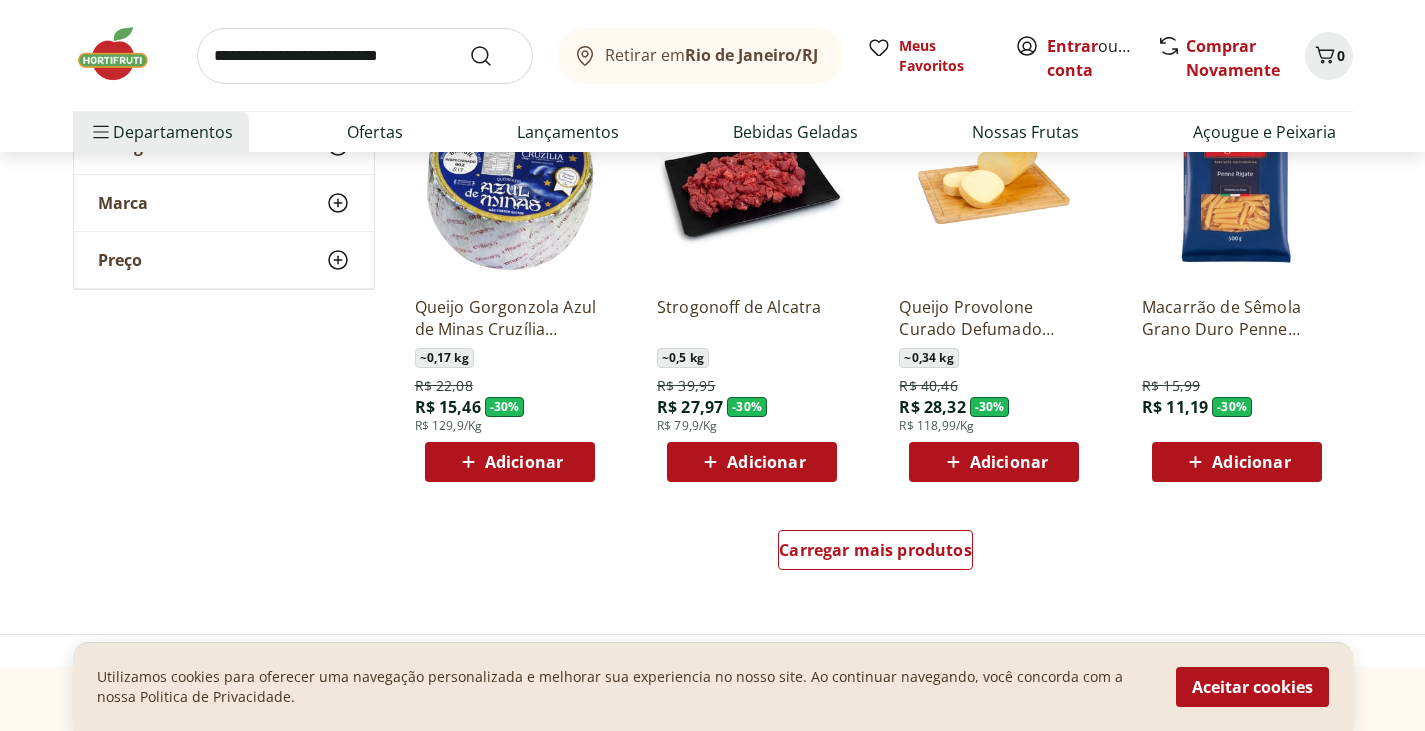 scroll, scrollTop: 1145, scrollLeft: 0, axis: vertical 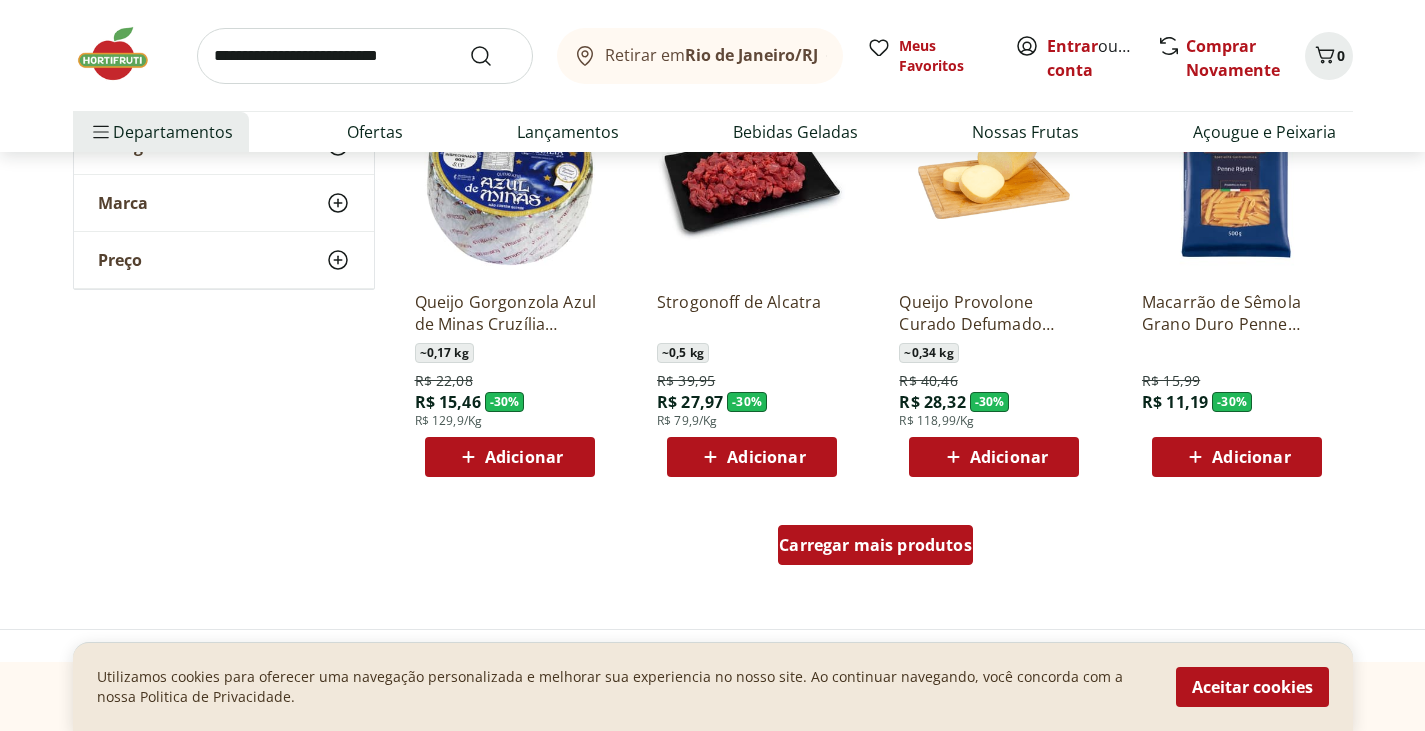 click on "Carregar mais produtos" at bounding box center [875, 545] 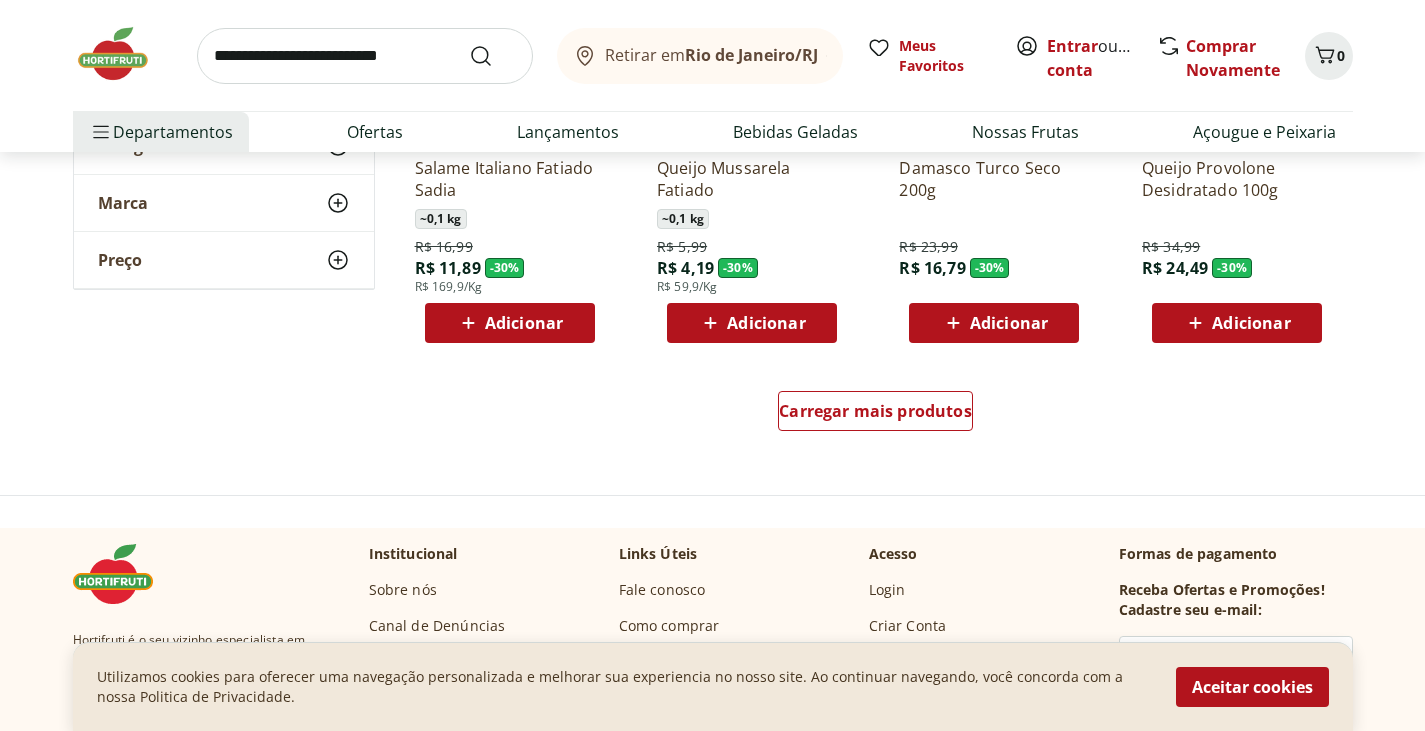 scroll, scrollTop: 2535, scrollLeft: 0, axis: vertical 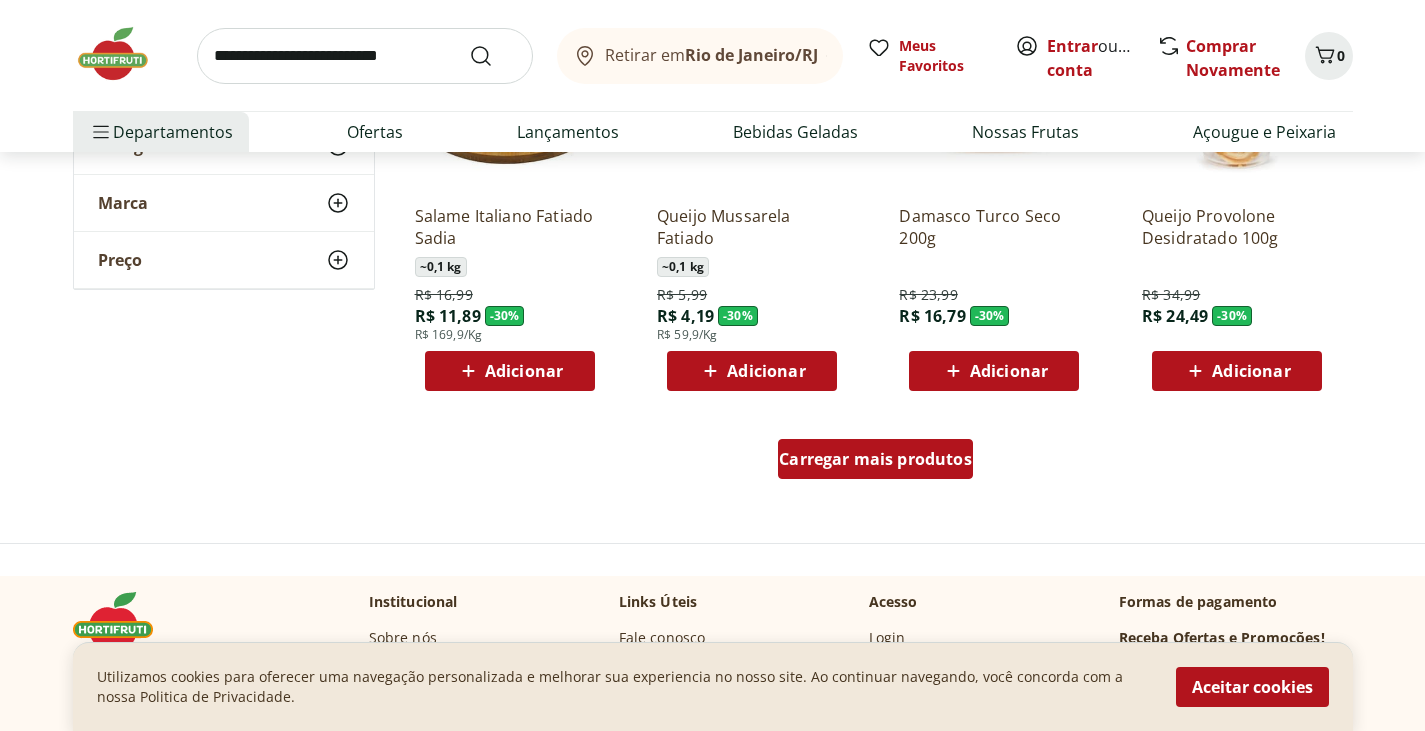 click on "Carregar mais produtos" at bounding box center [875, 459] 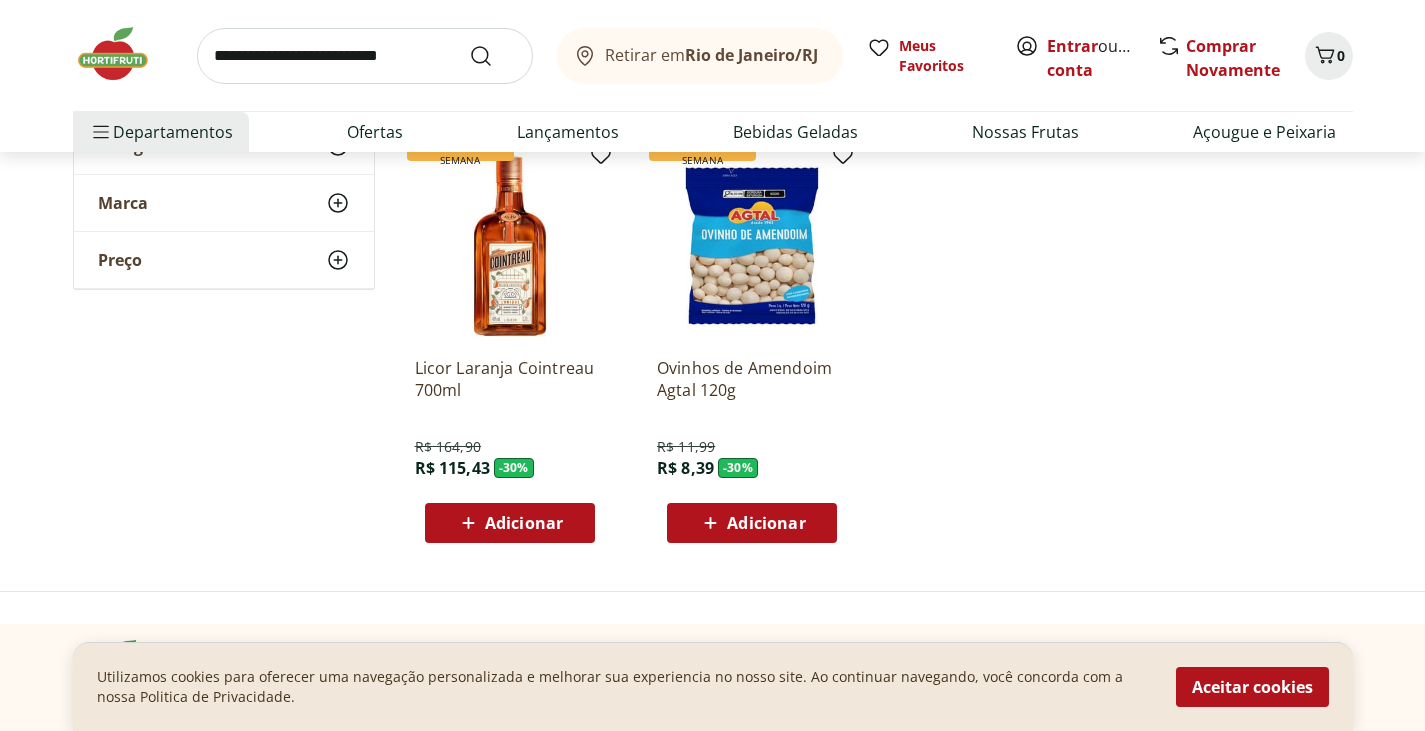 scroll, scrollTop: 2851, scrollLeft: 0, axis: vertical 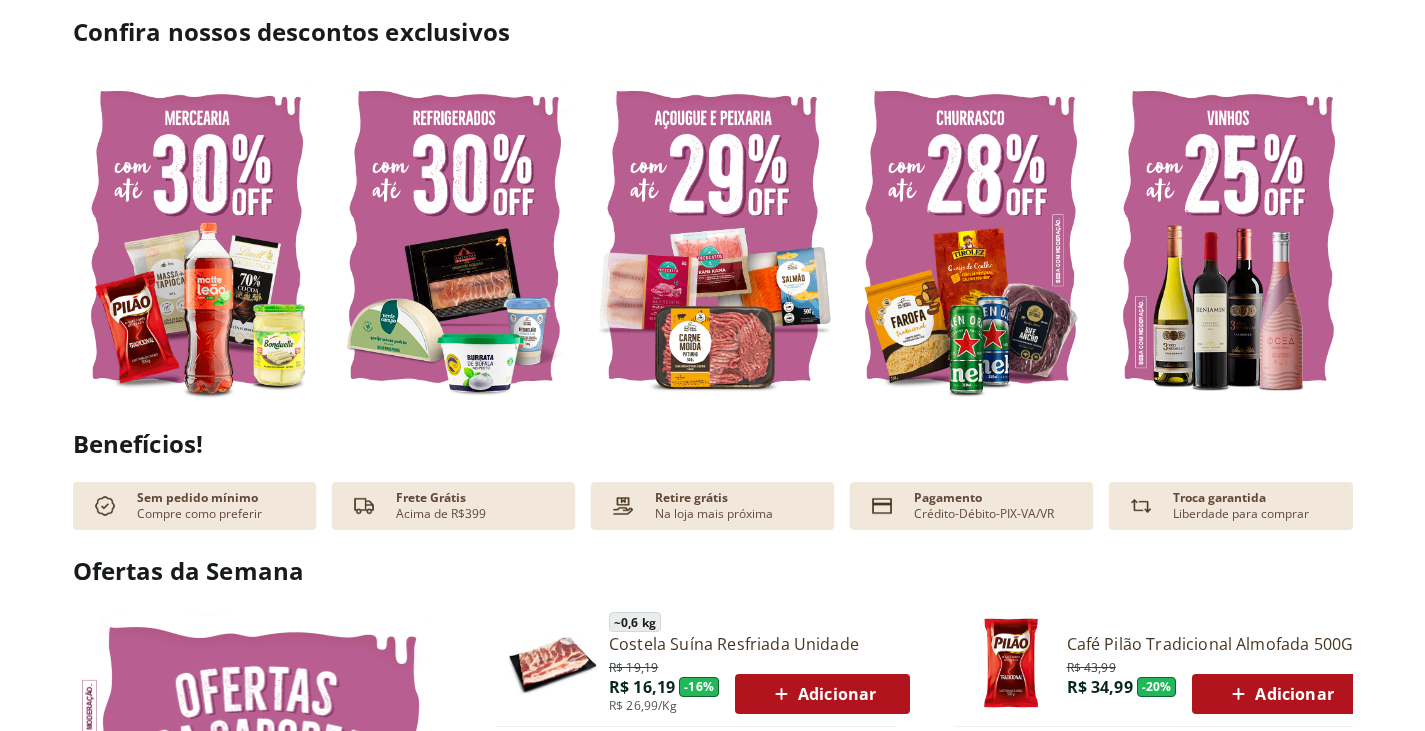 click at bounding box center (713, 237) 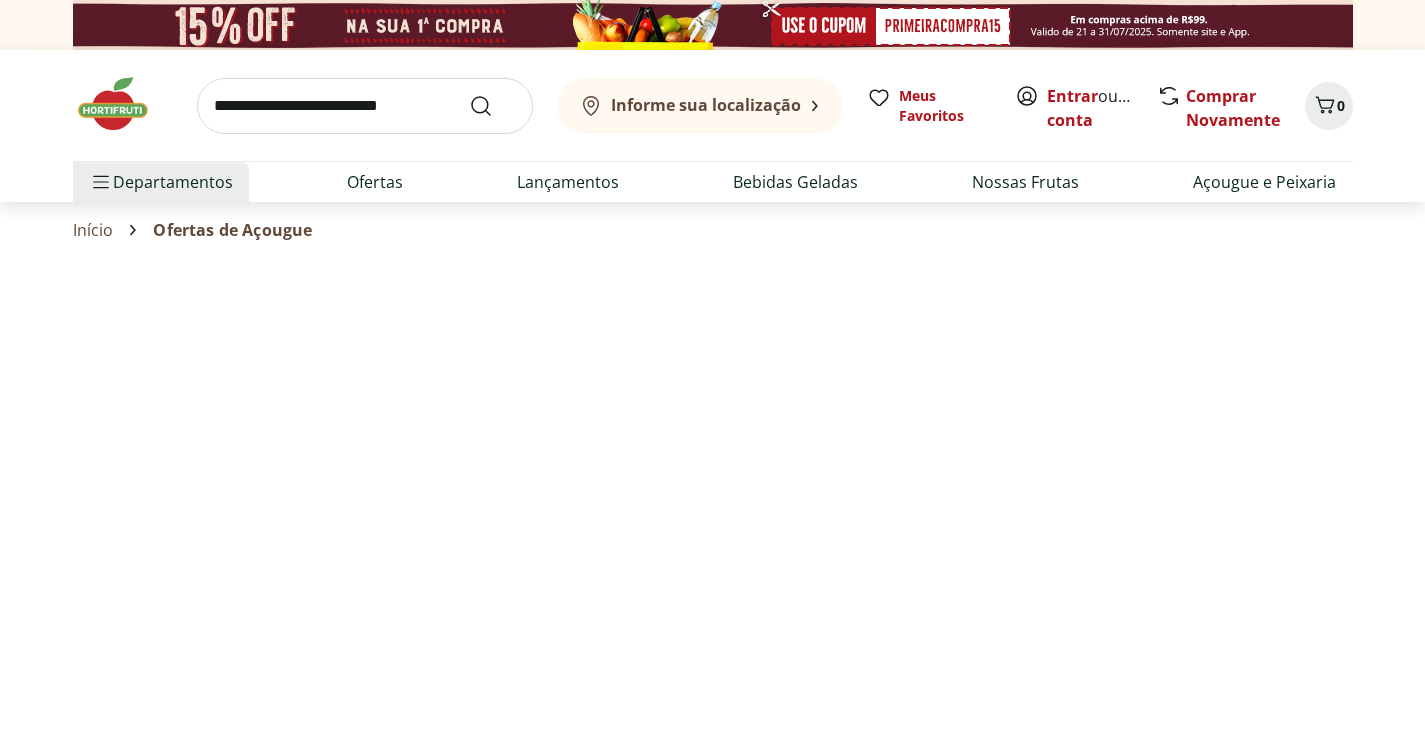 select on "**********" 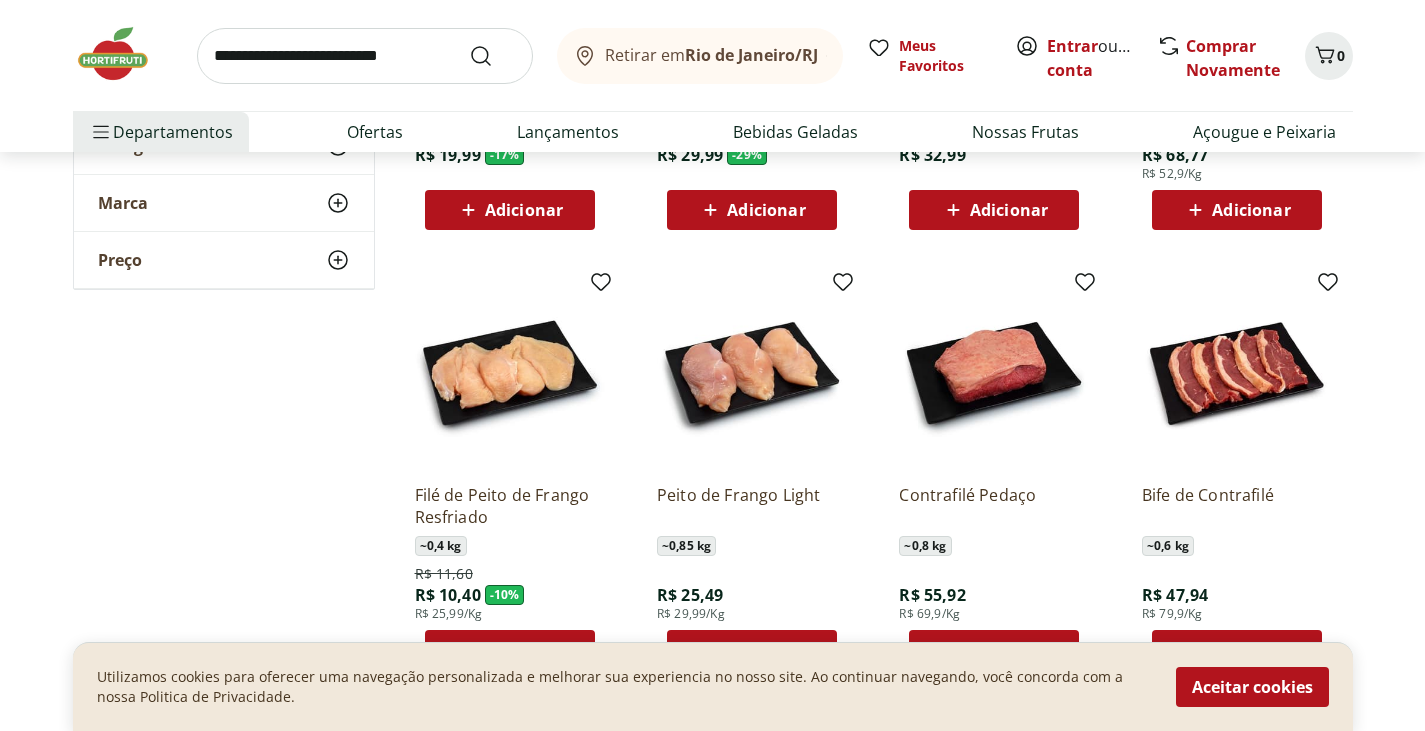 scroll, scrollTop: 972, scrollLeft: 0, axis: vertical 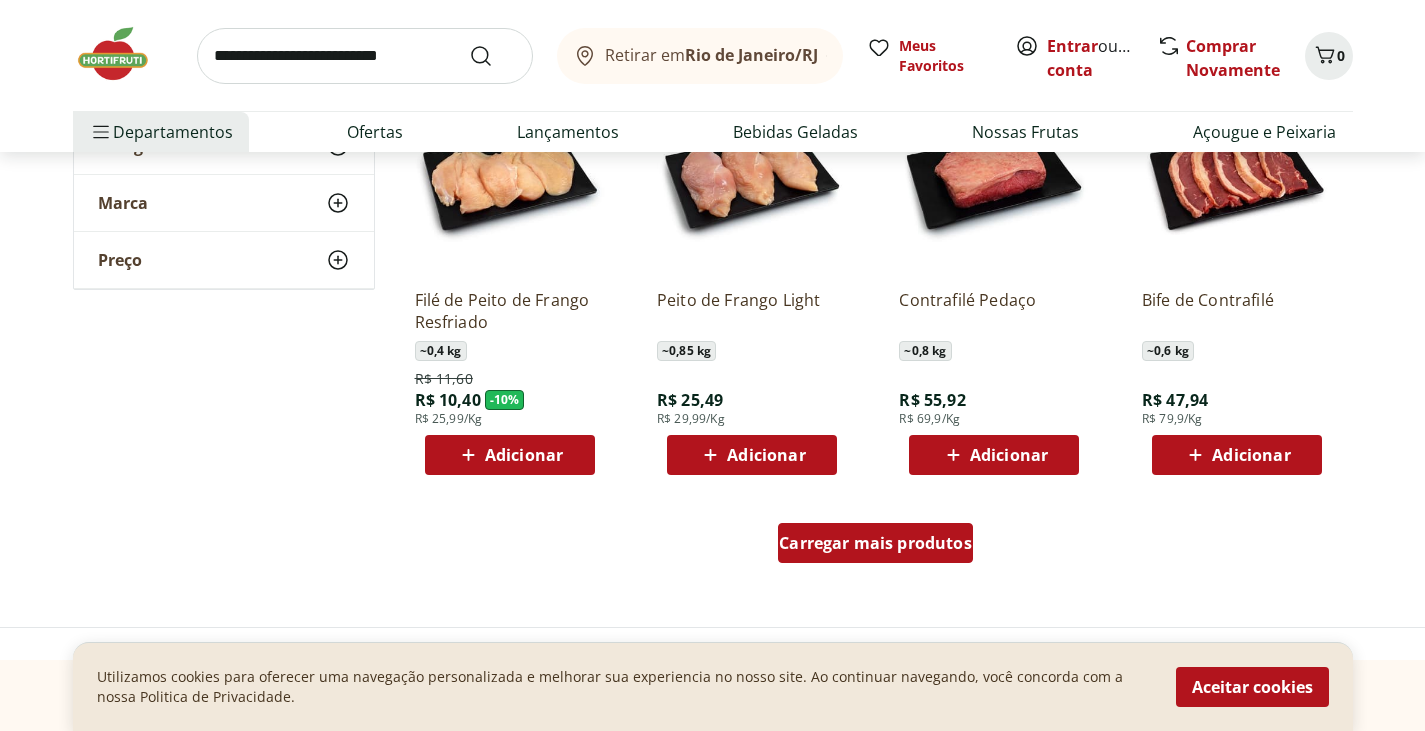 click on "Carregar mais produtos" at bounding box center (875, 543) 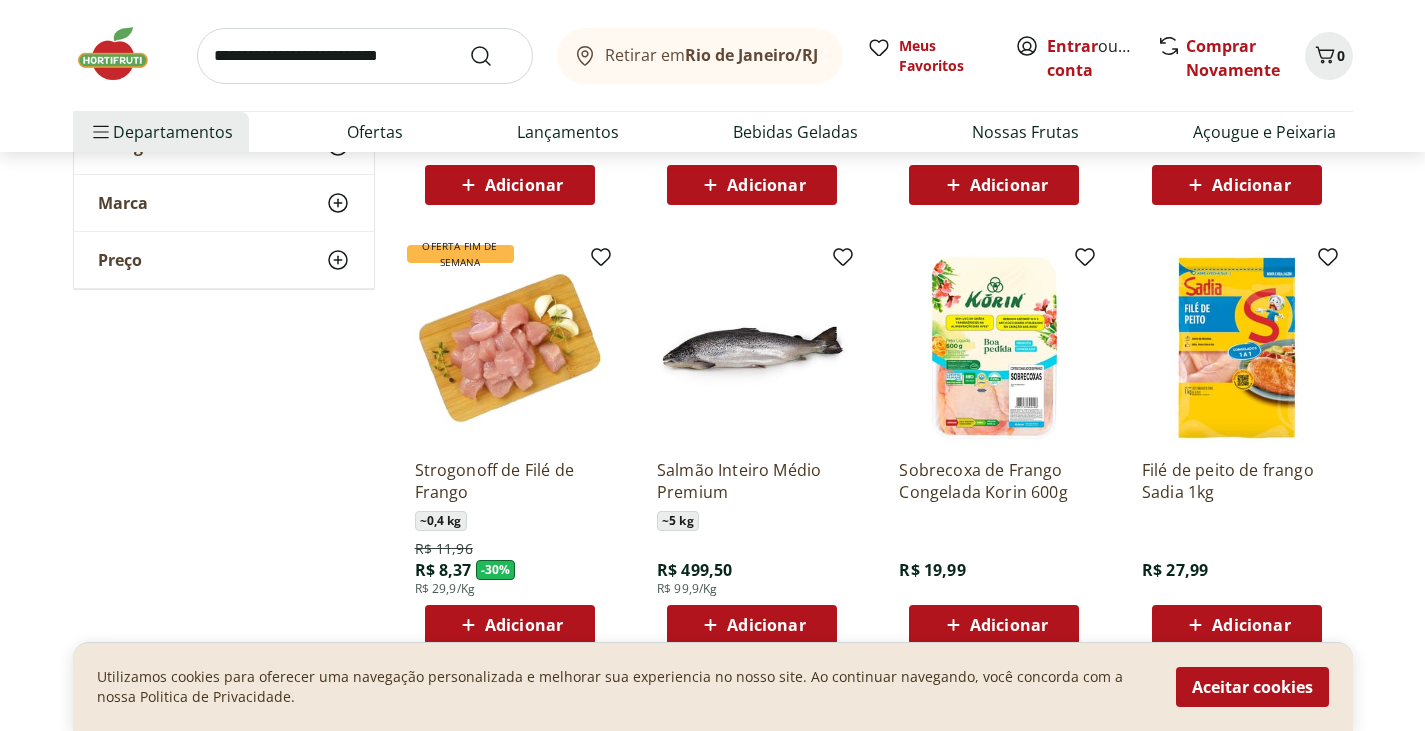 scroll, scrollTop: 2278, scrollLeft: 0, axis: vertical 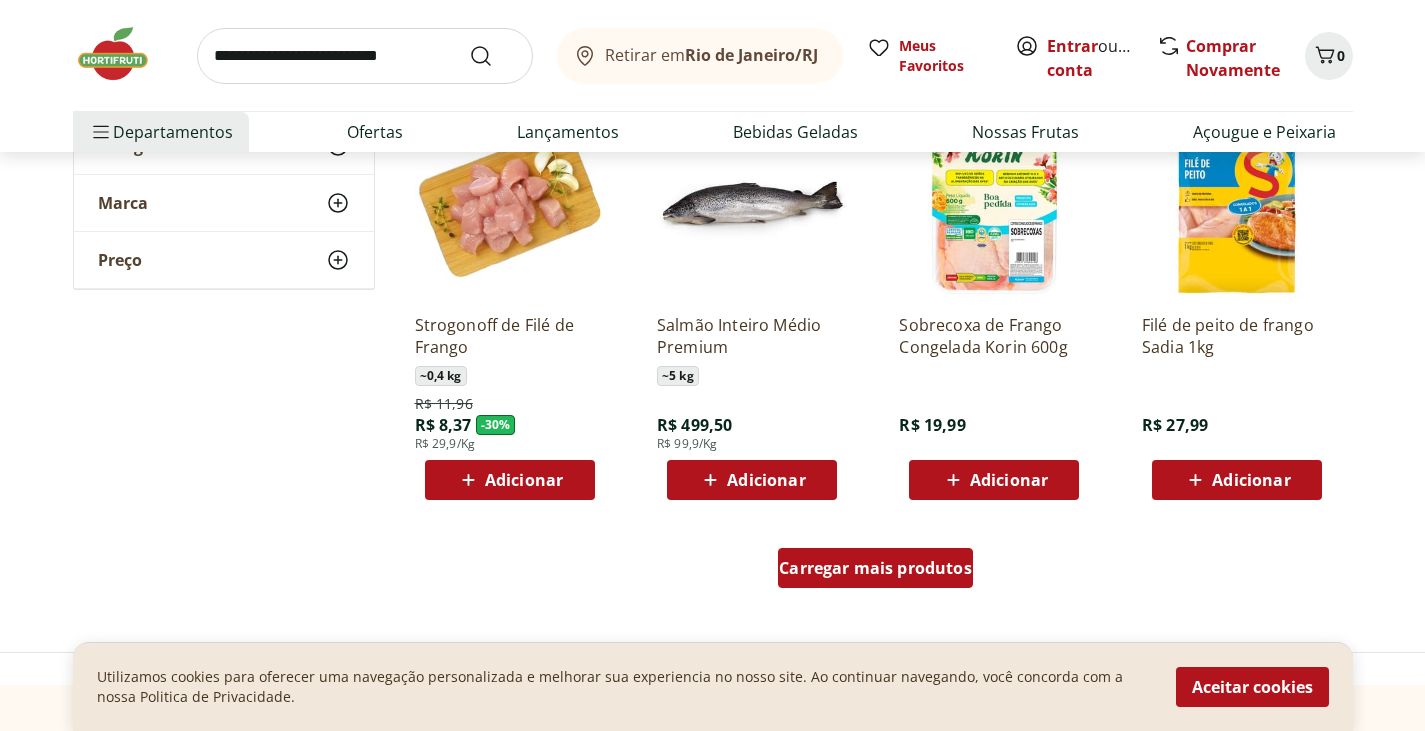 click on "Carregar mais produtos" at bounding box center (875, 568) 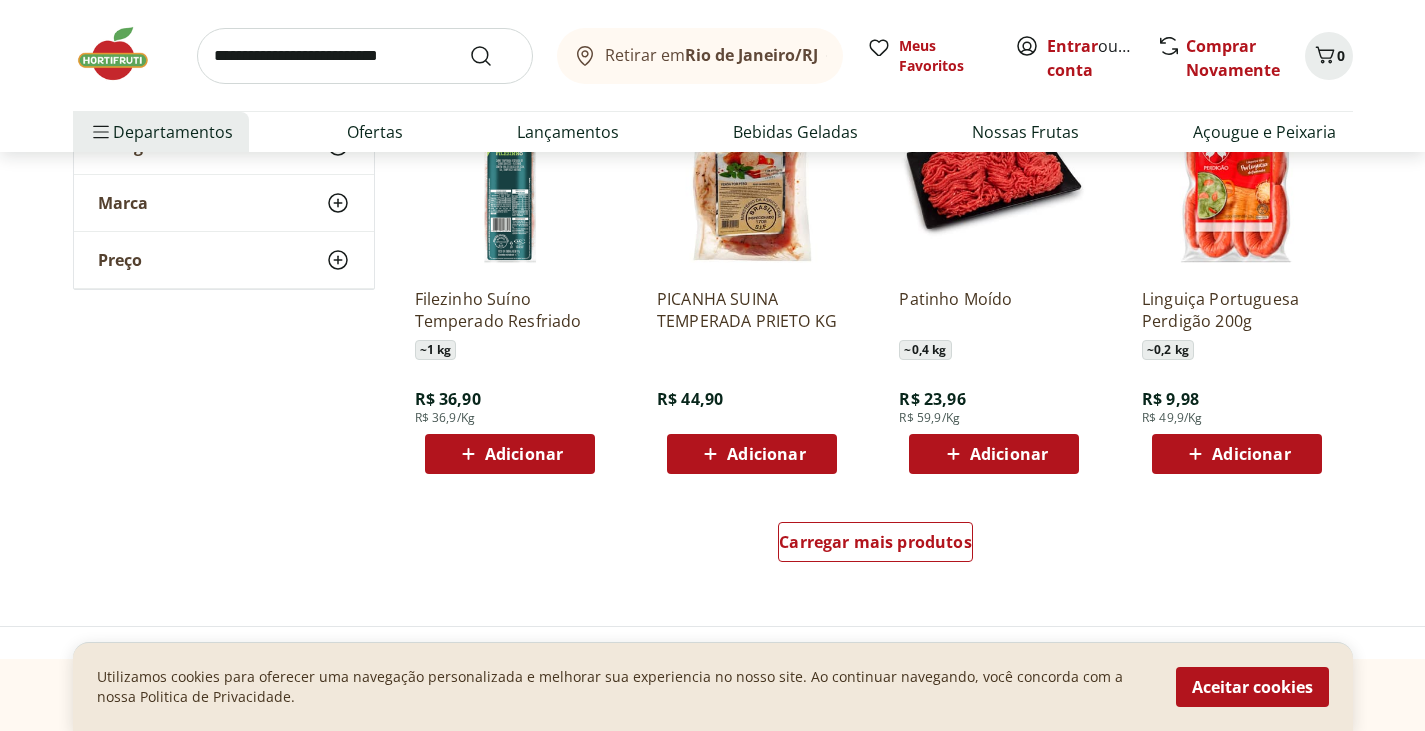 scroll, scrollTop: 3760, scrollLeft: 0, axis: vertical 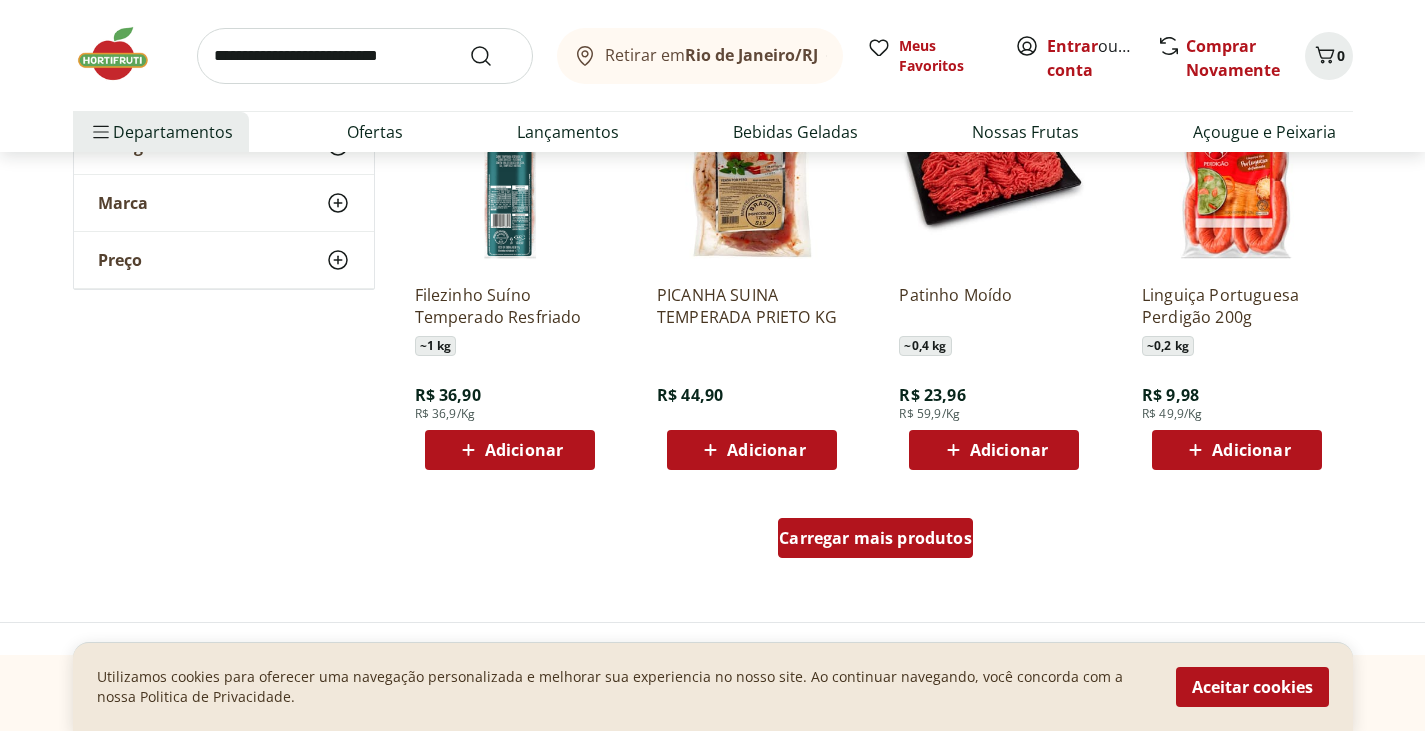 click on "Carregar mais produtos" at bounding box center (875, 538) 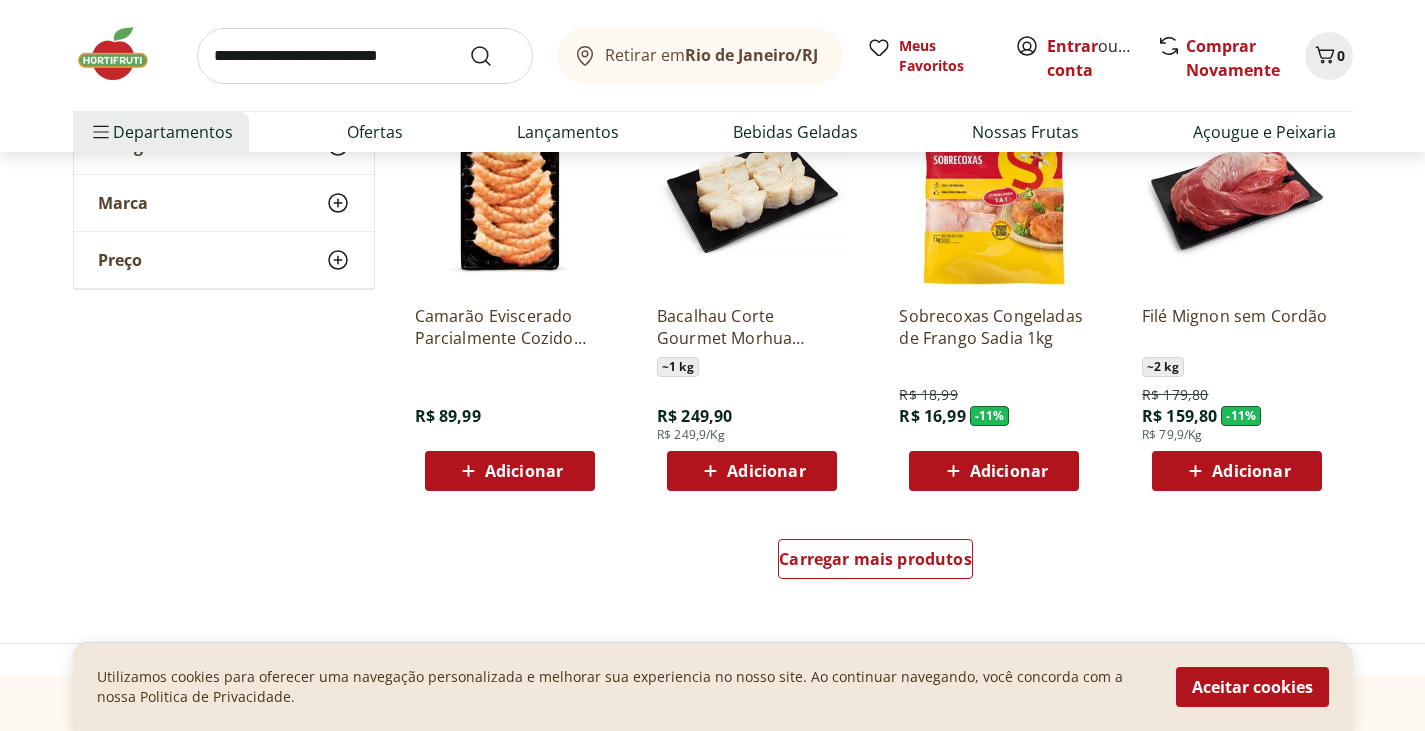 scroll, scrollTop: 5054, scrollLeft: 0, axis: vertical 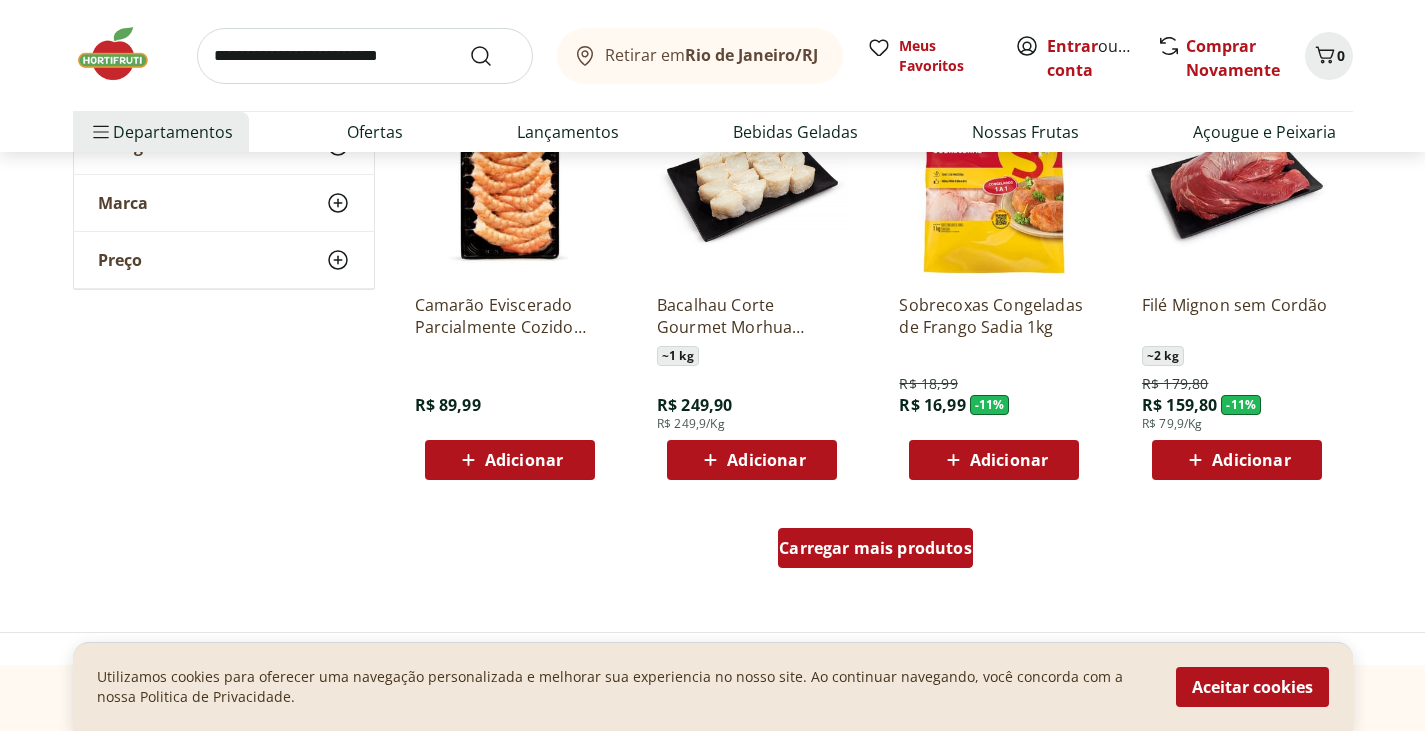 click on "Carregar mais produtos" at bounding box center [875, 548] 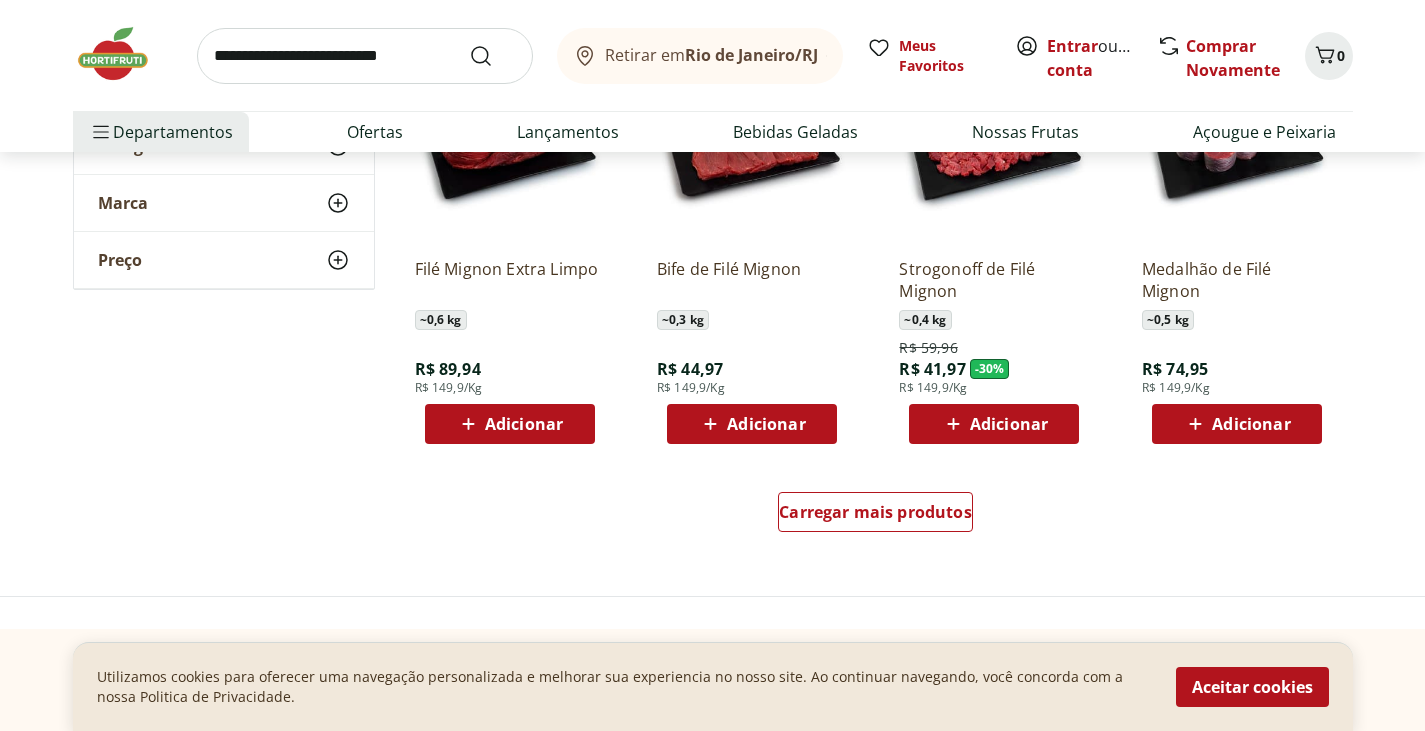 scroll, scrollTop: 6382, scrollLeft: 0, axis: vertical 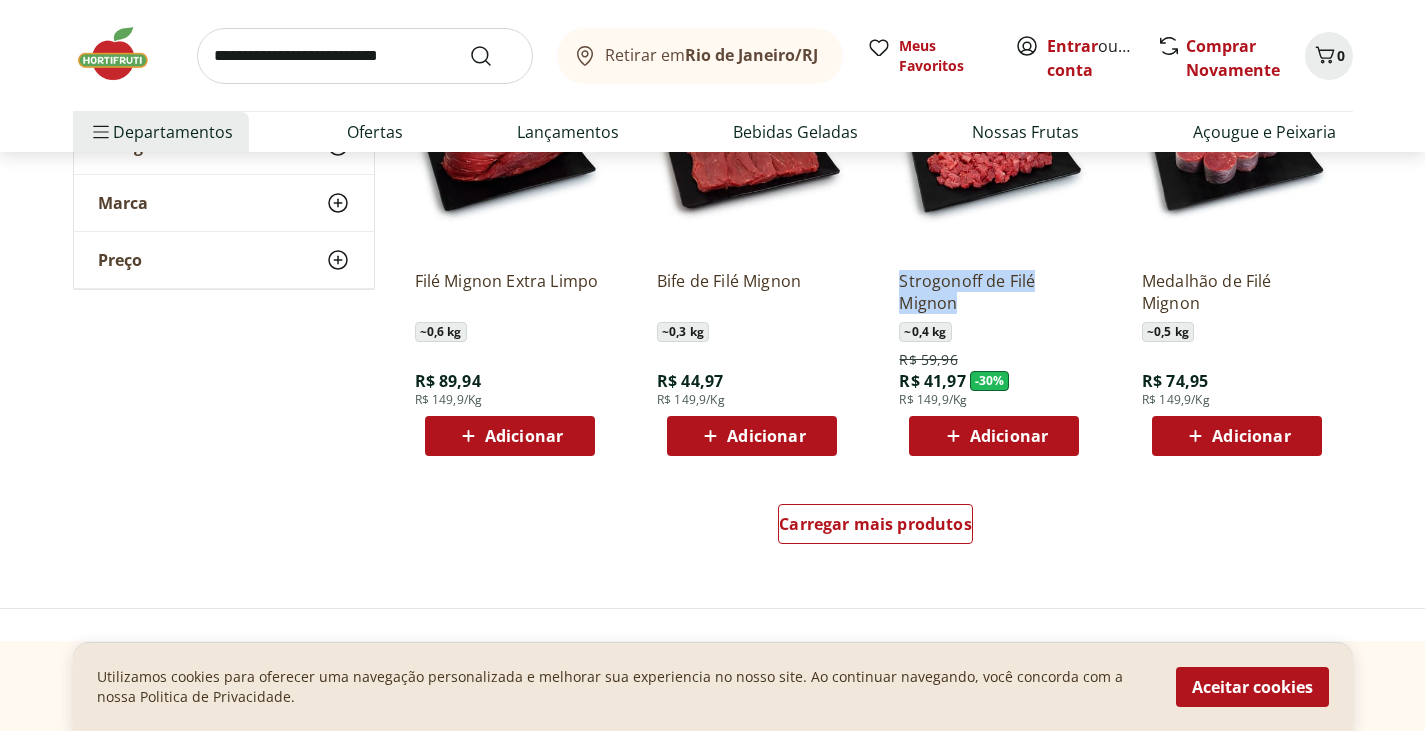drag, startPoint x: 889, startPoint y: 272, endPoint x: 961, endPoint y: 305, distance: 79.20227 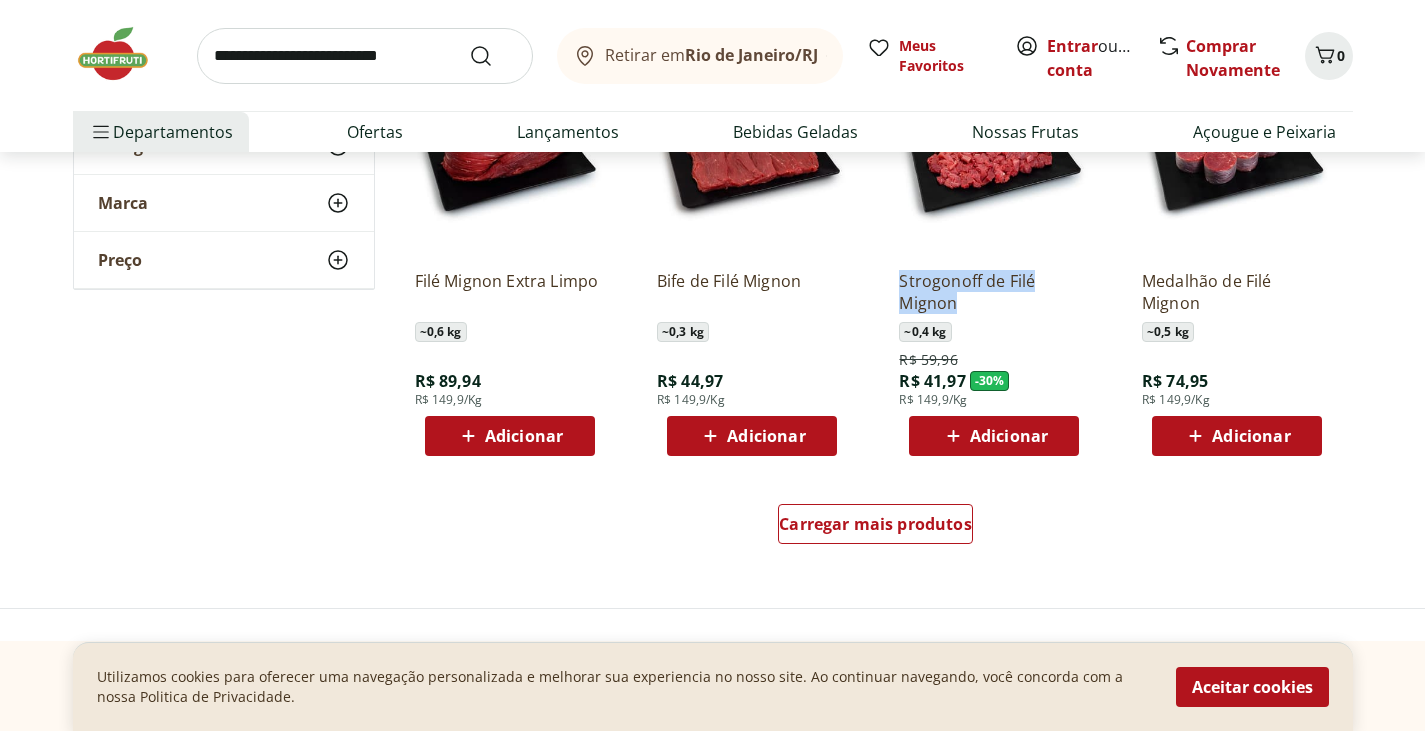 copy on "Strogonoff  de Filé Mignon" 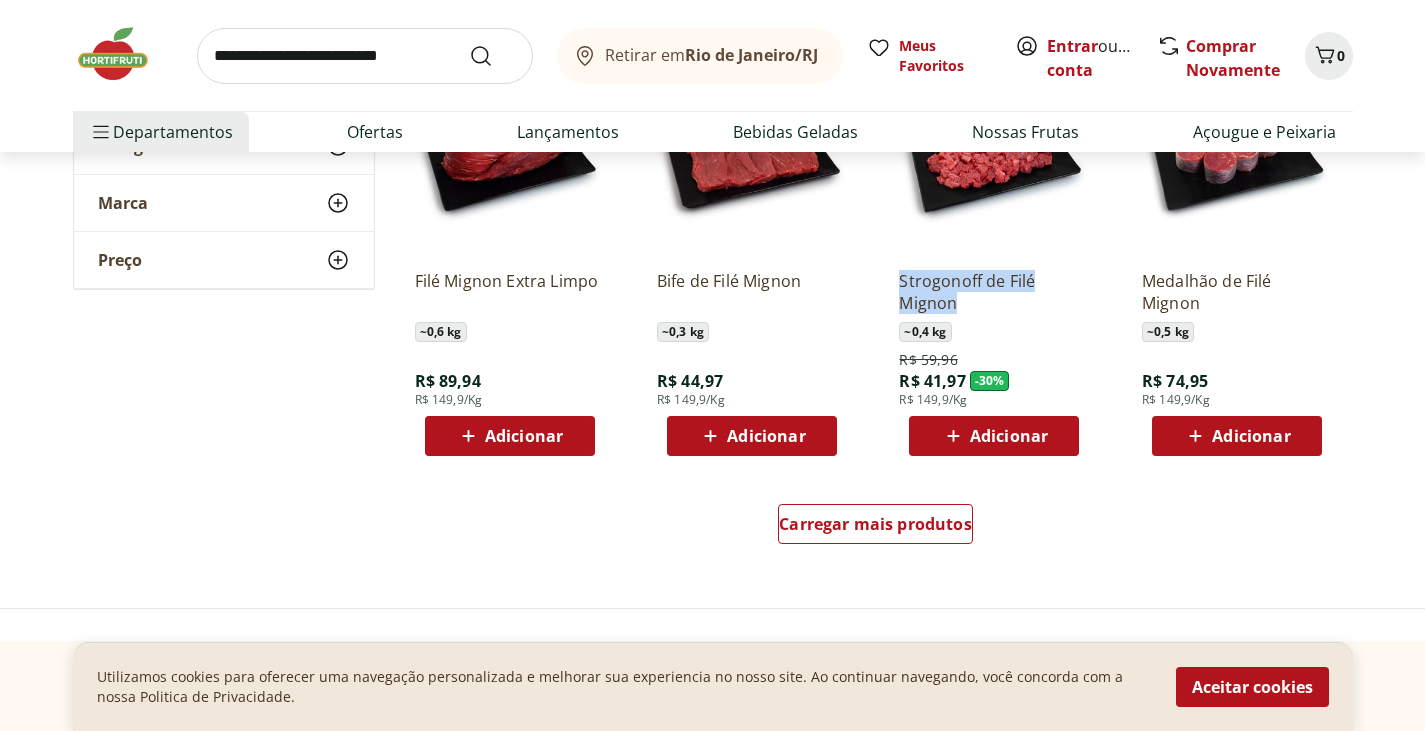 click at bounding box center [123, 54] 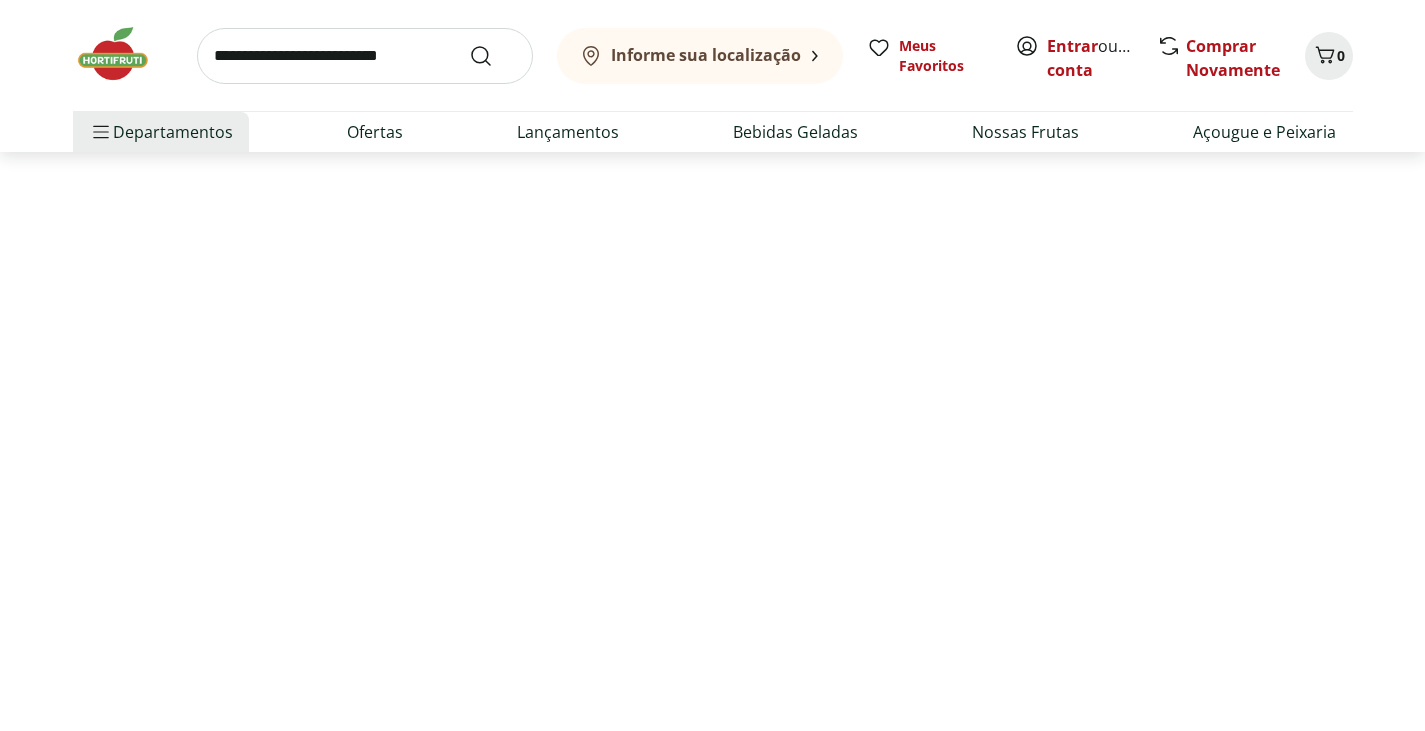 scroll, scrollTop: 0, scrollLeft: 0, axis: both 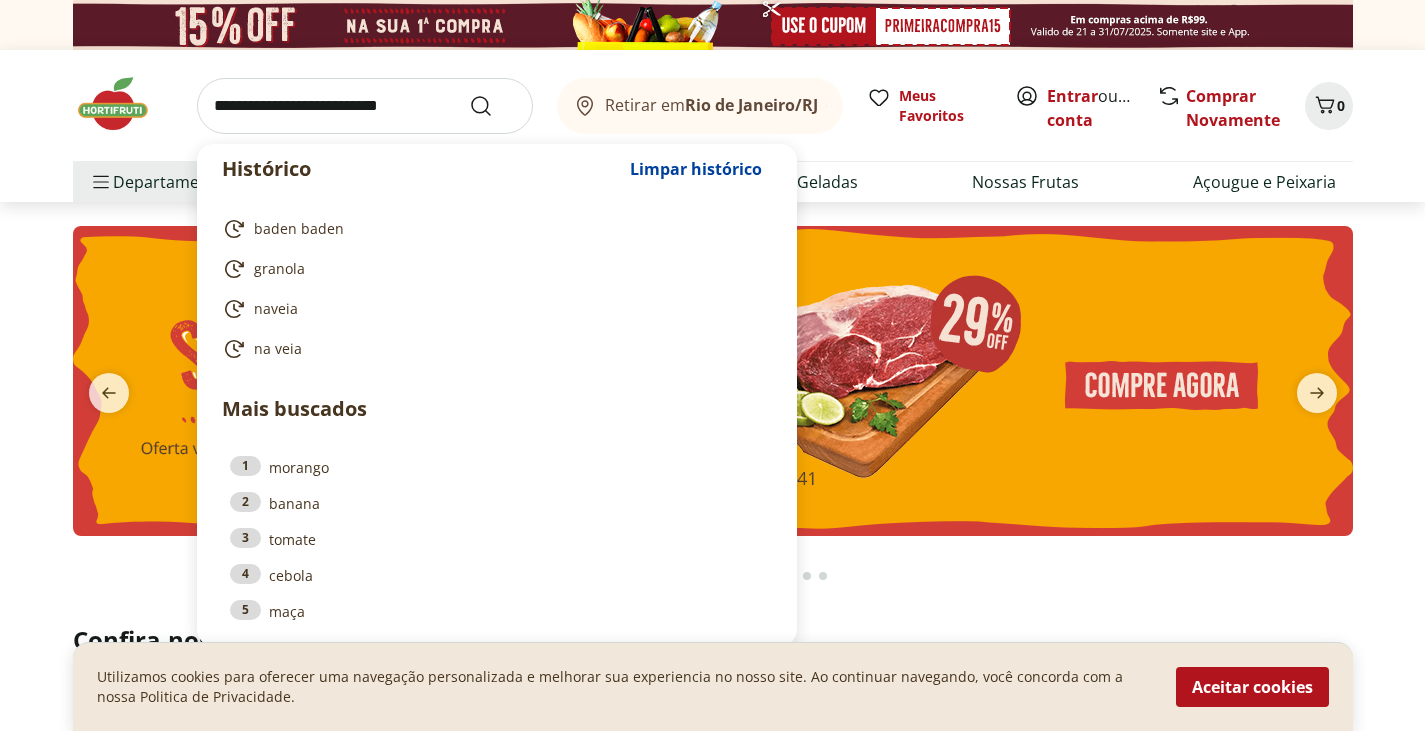 click at bounding box center (365, 106) 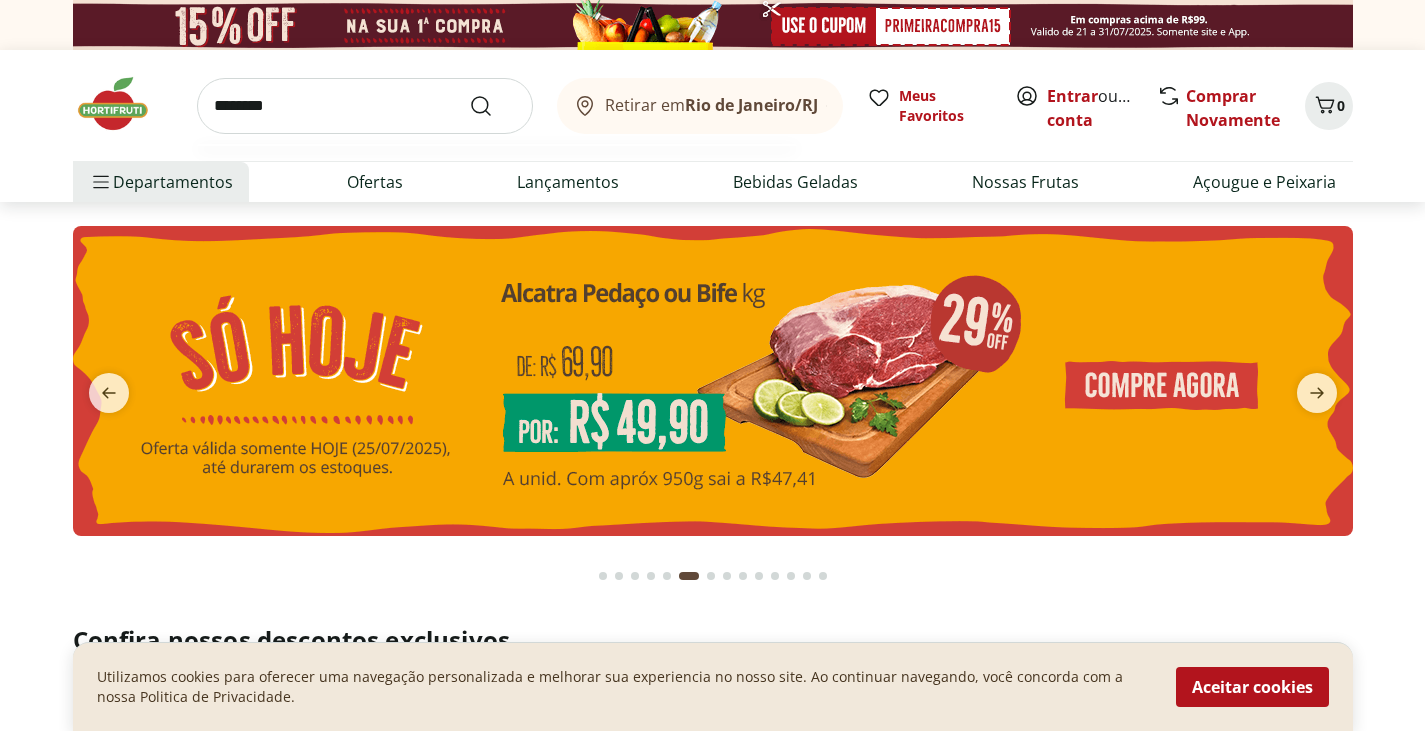 type on "********" 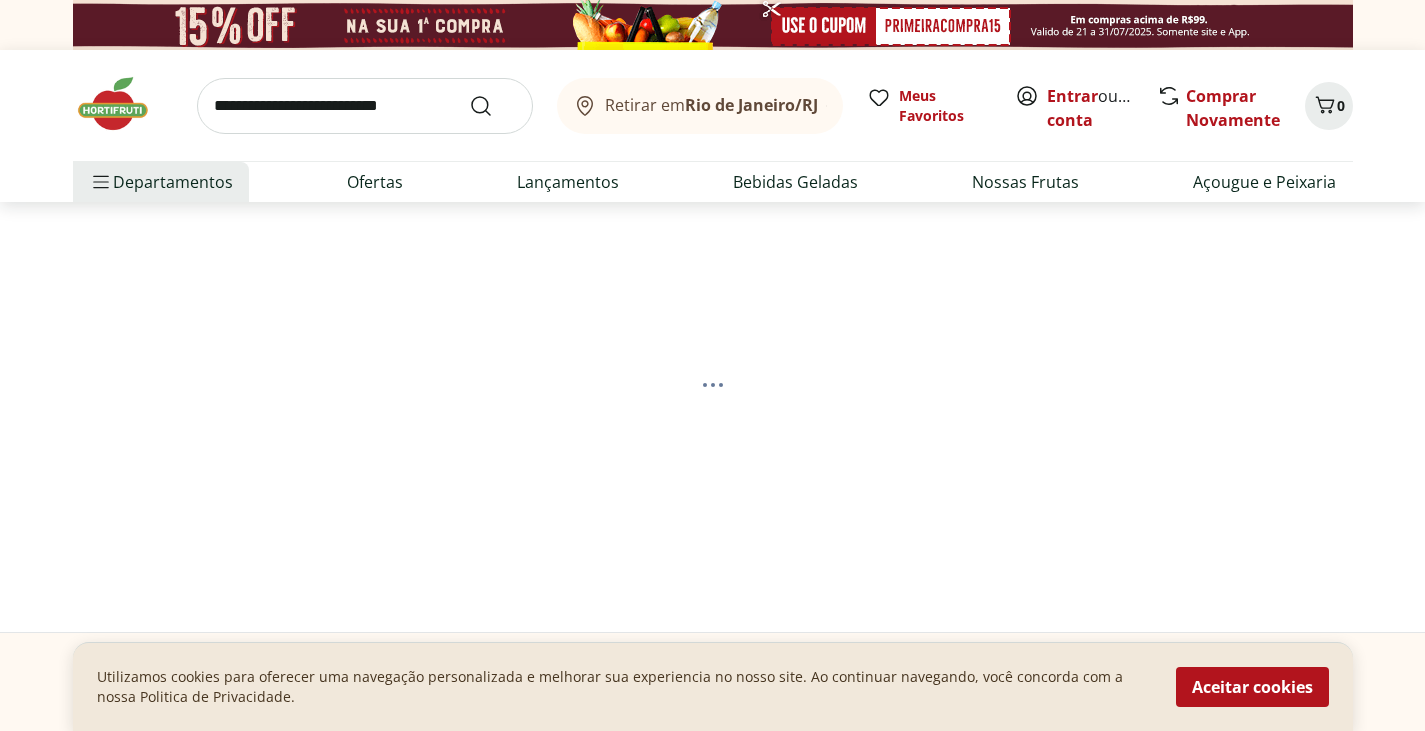 select on "**********" 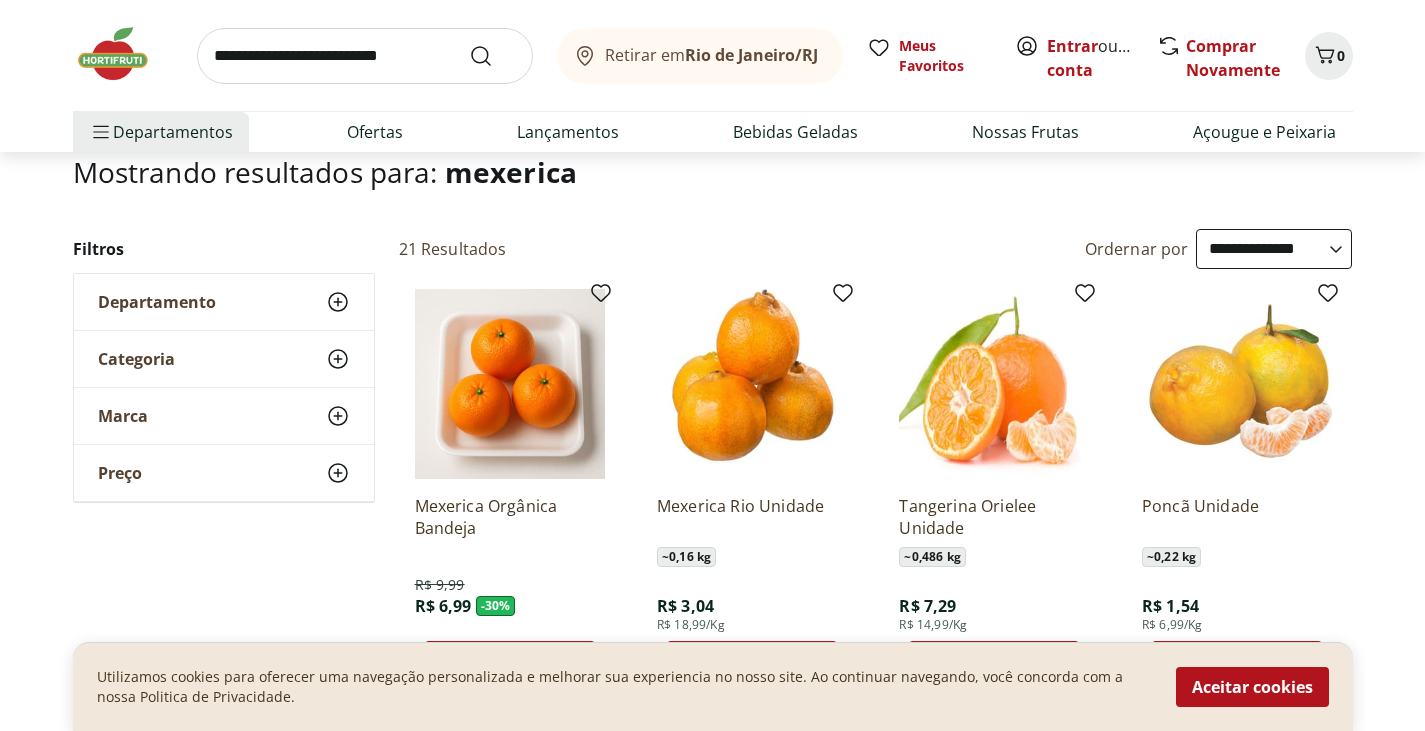 scroll, scrollTop: 0, scrollLeft: 0, axis: both 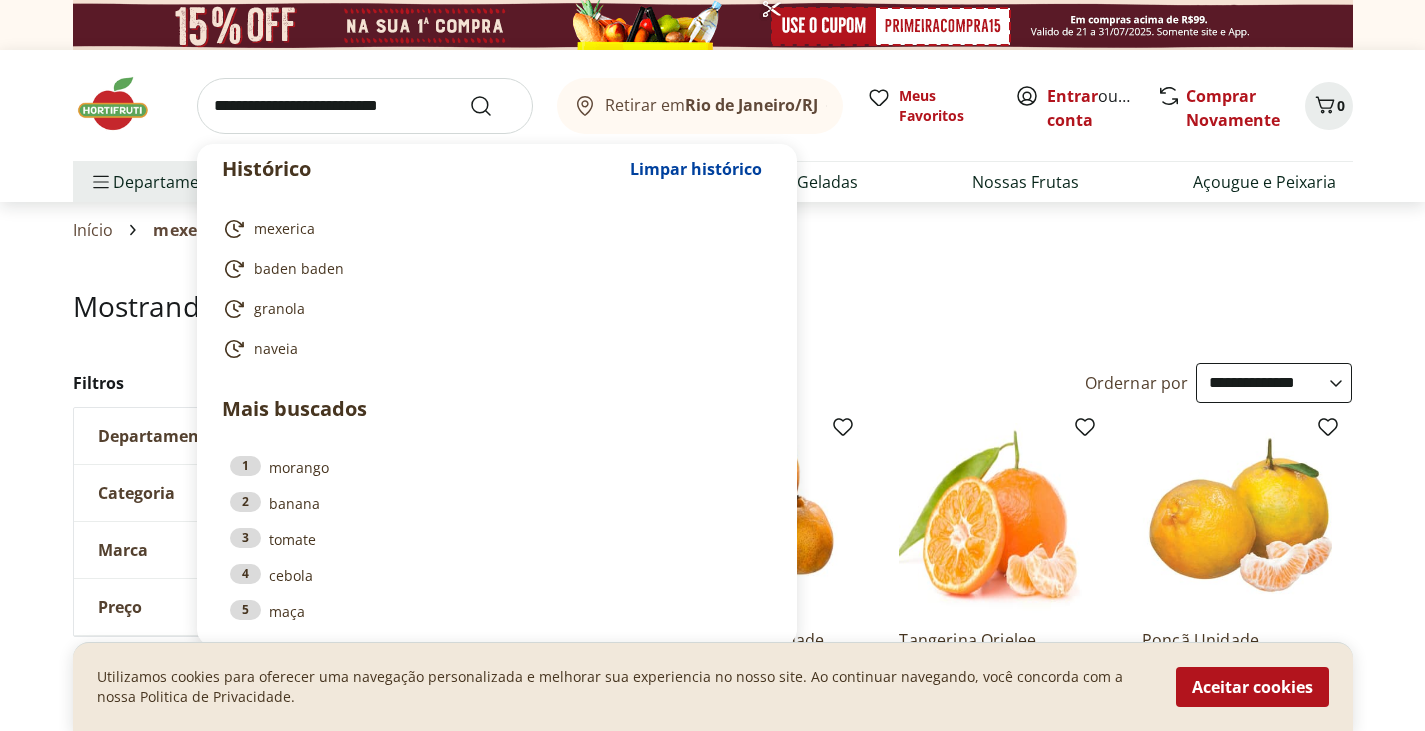 click at bounding box center [365, 106] 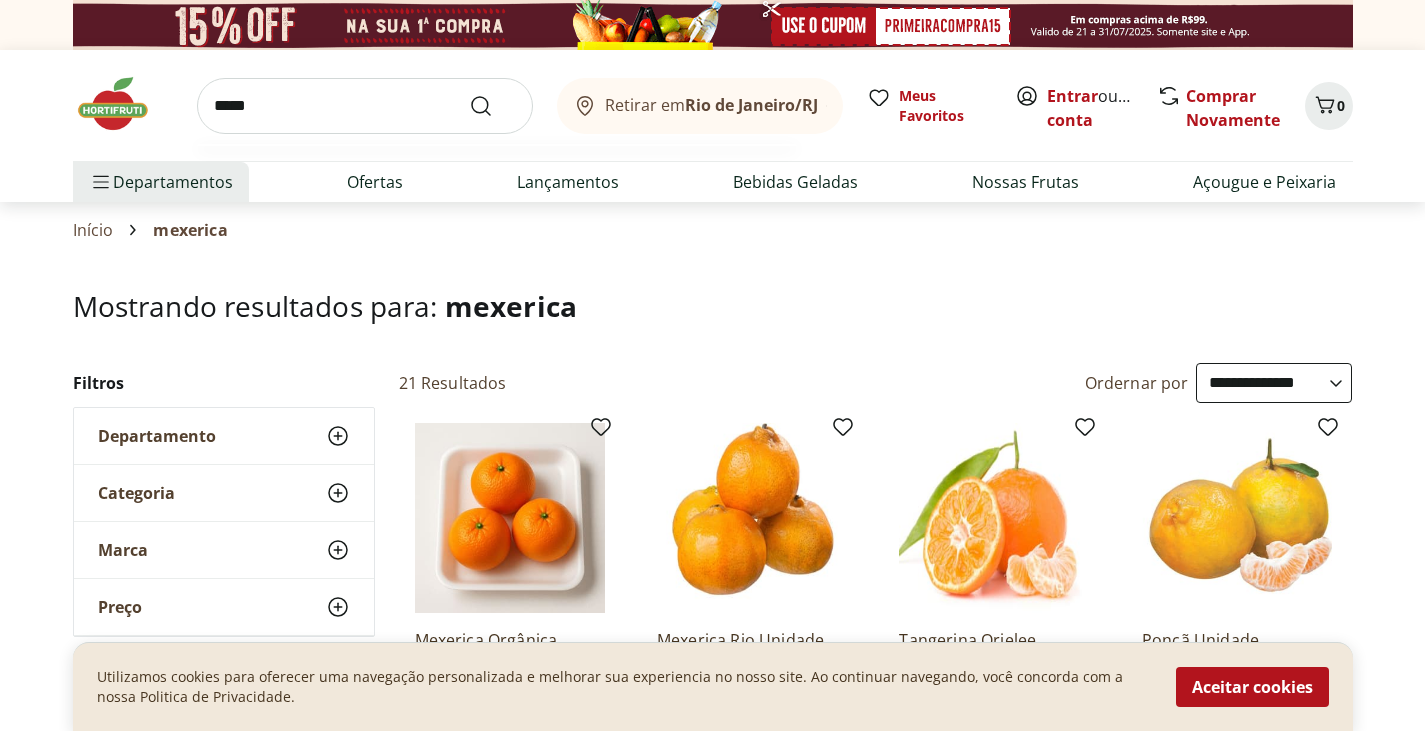 type on "*****" 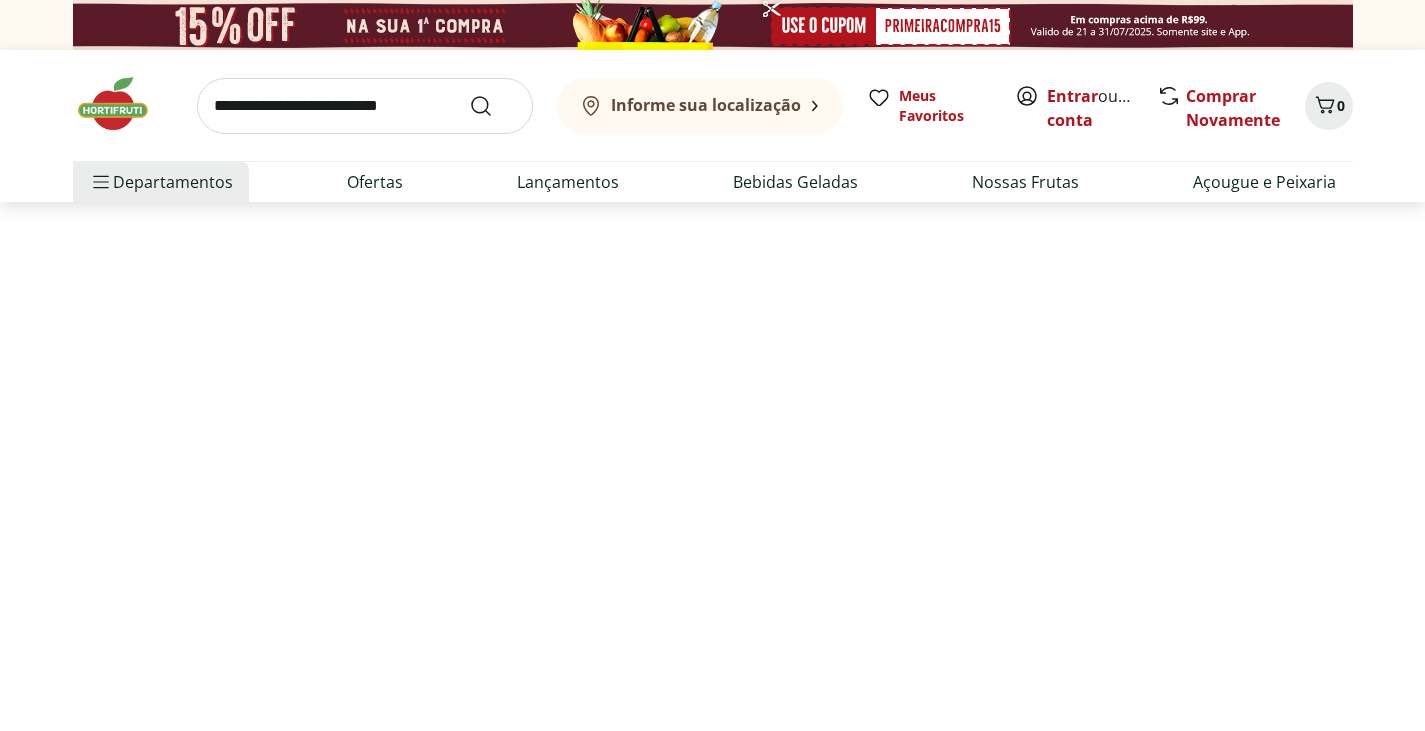 select on "**********" 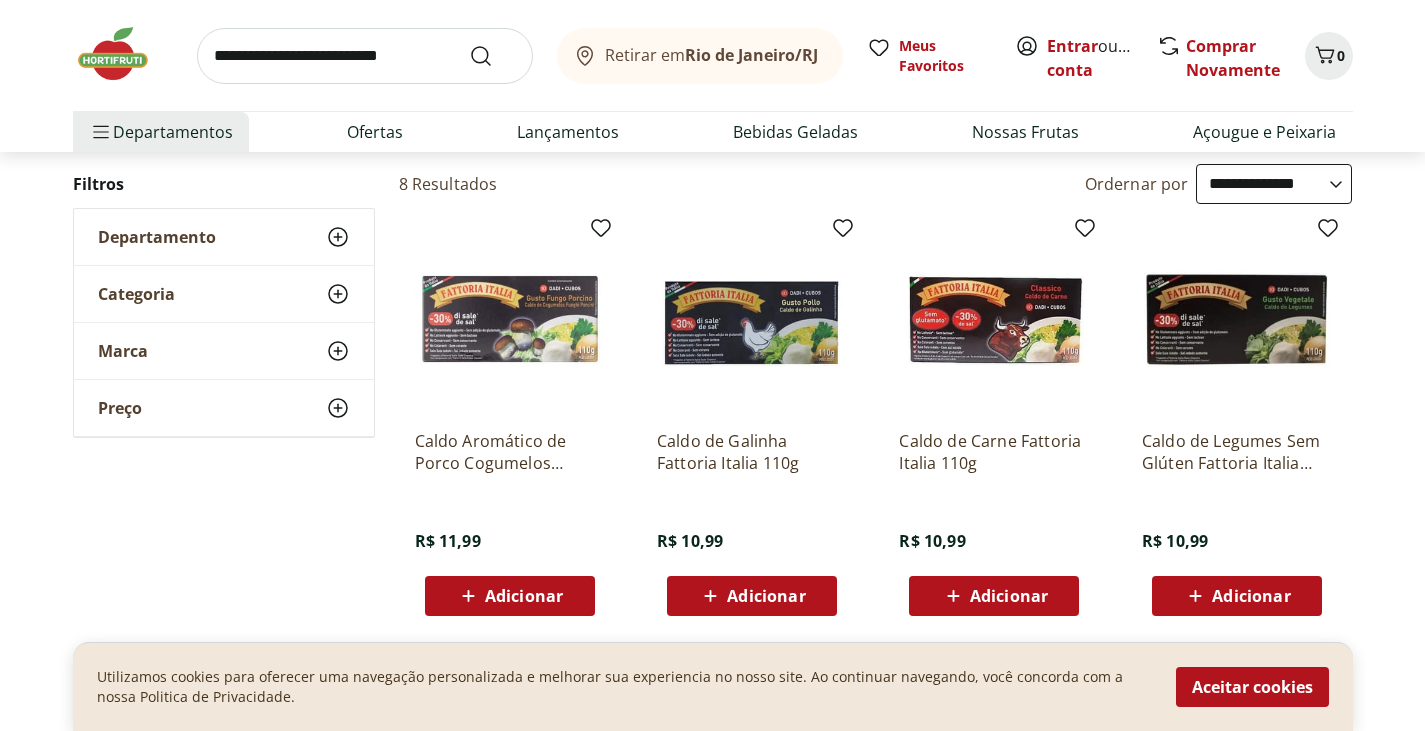 scroll, scrollTop: 182, scrollLeft: 0, axis: vertical 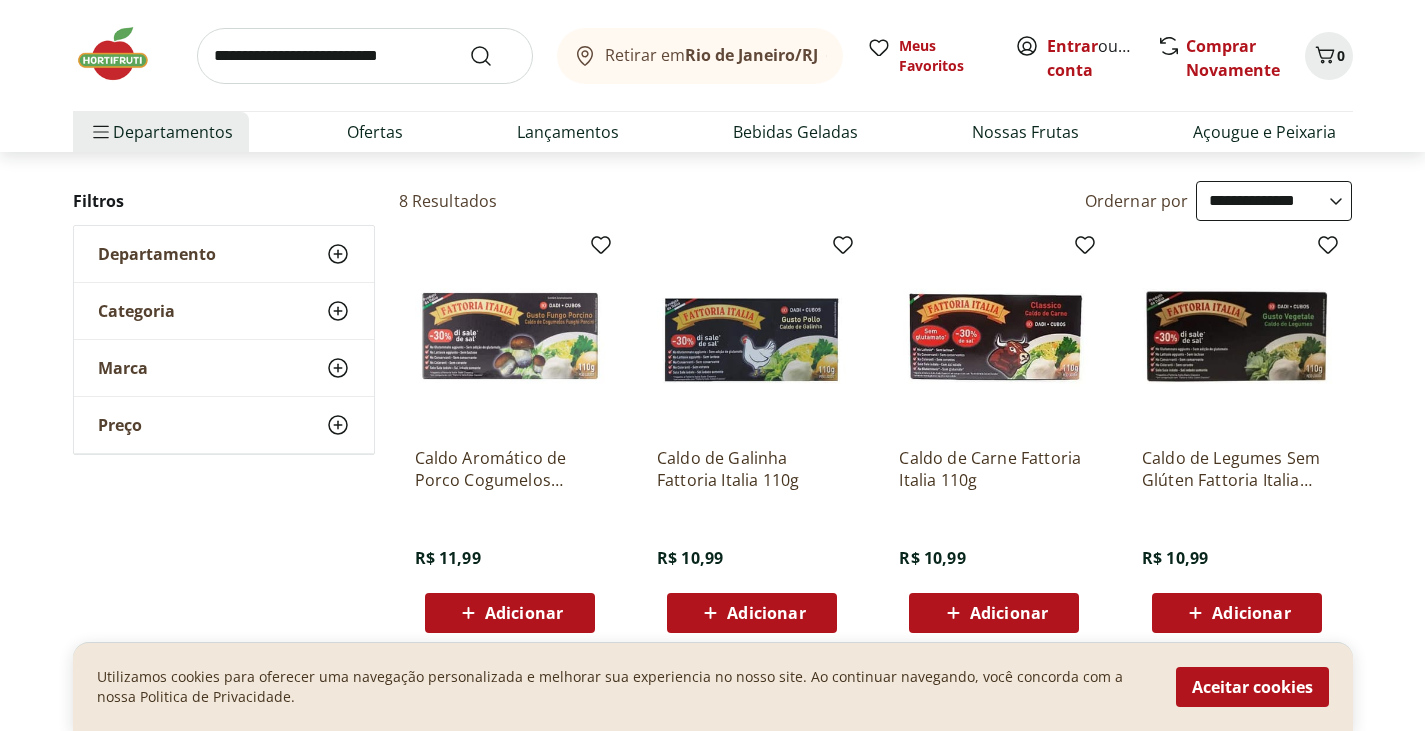 click at bounding box center (1237, 336) 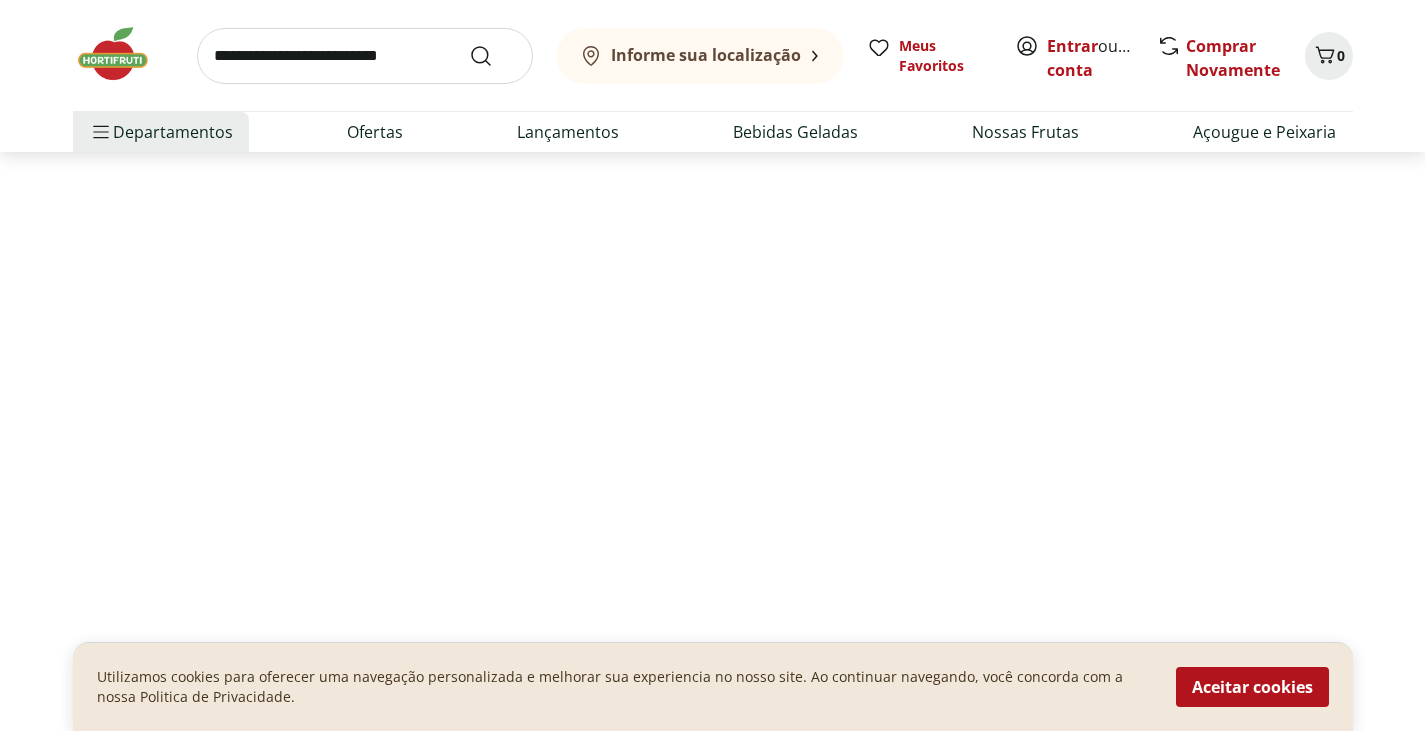 scroll, scrollTop: 0, scrollLeft: 0, axis: both 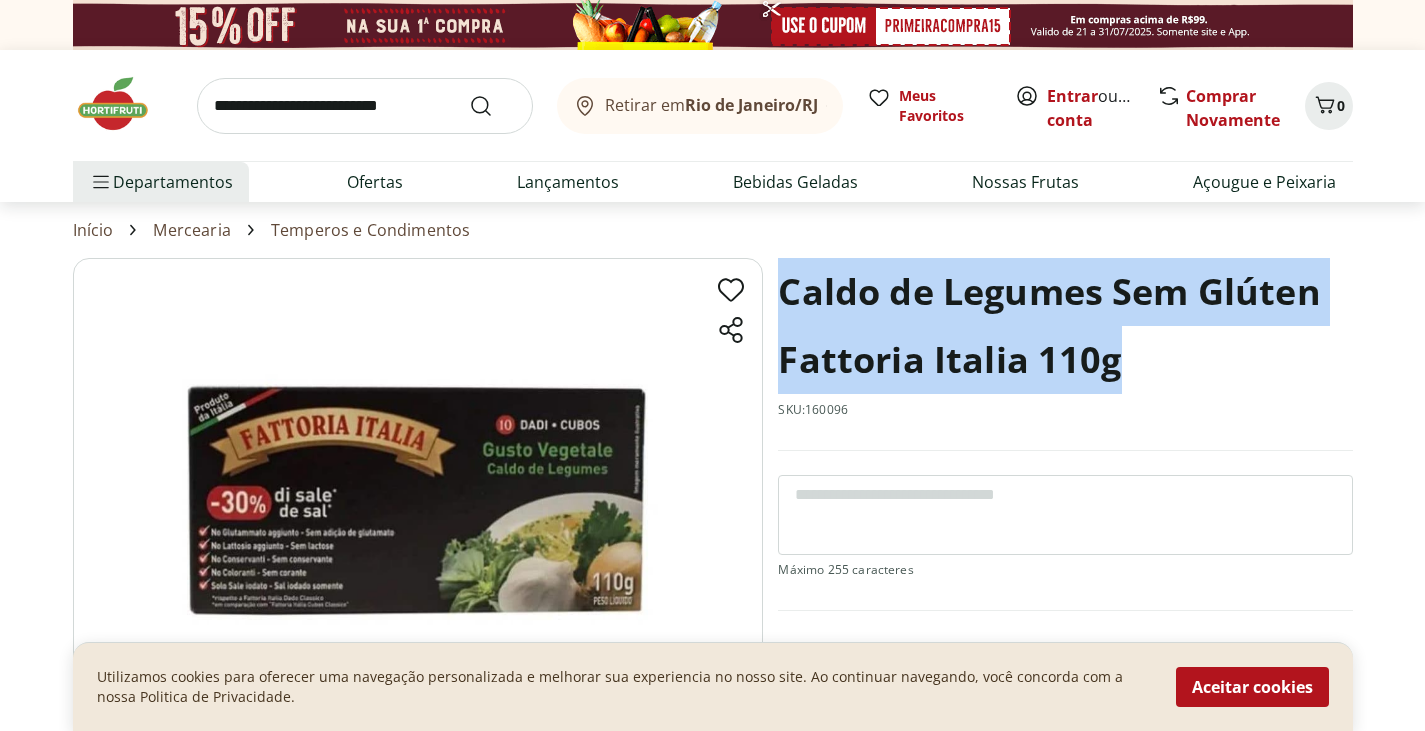 drag, startPoint x: 778, startPoint y: 301, endPoint x: 1162, endPoint y: 384, distance: 392.86768 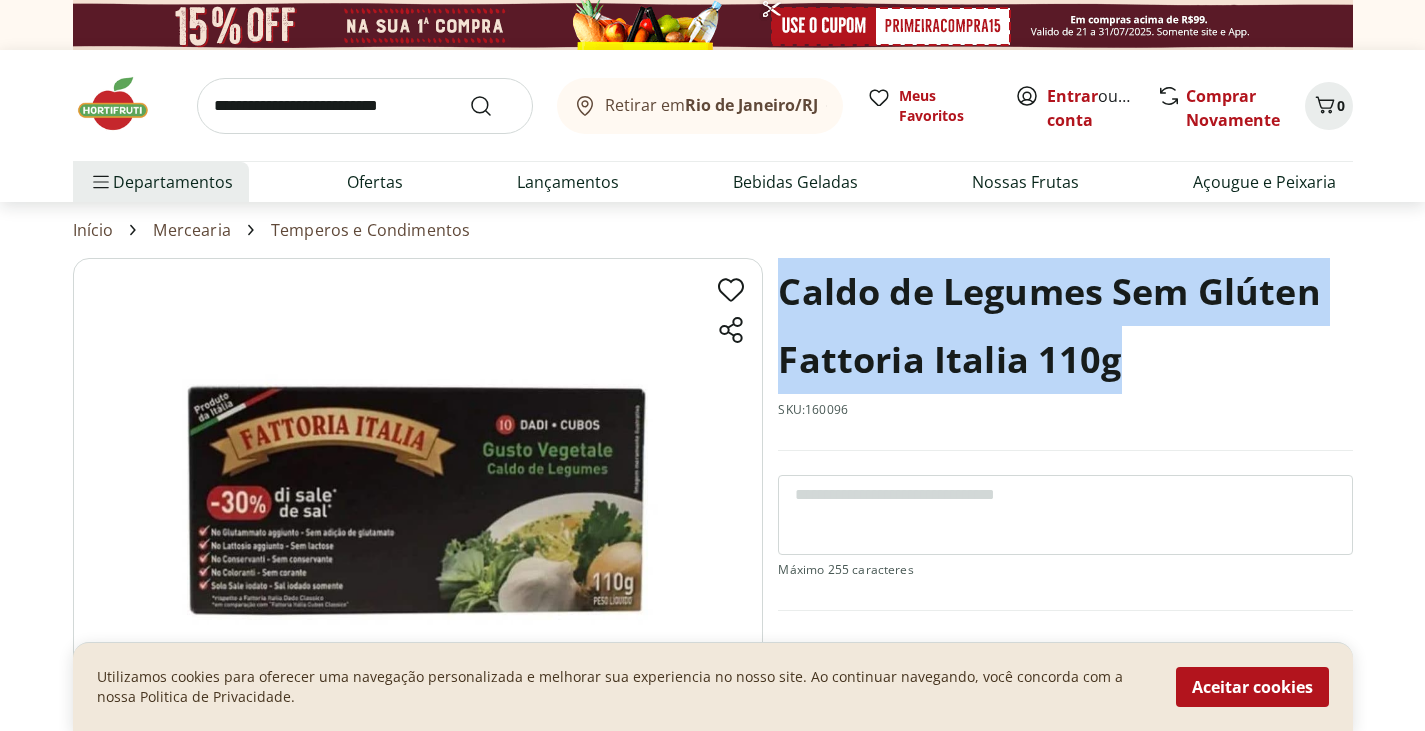 copy on "Caldo de Legumes Sem Glúten Fattoria Italia 110g" 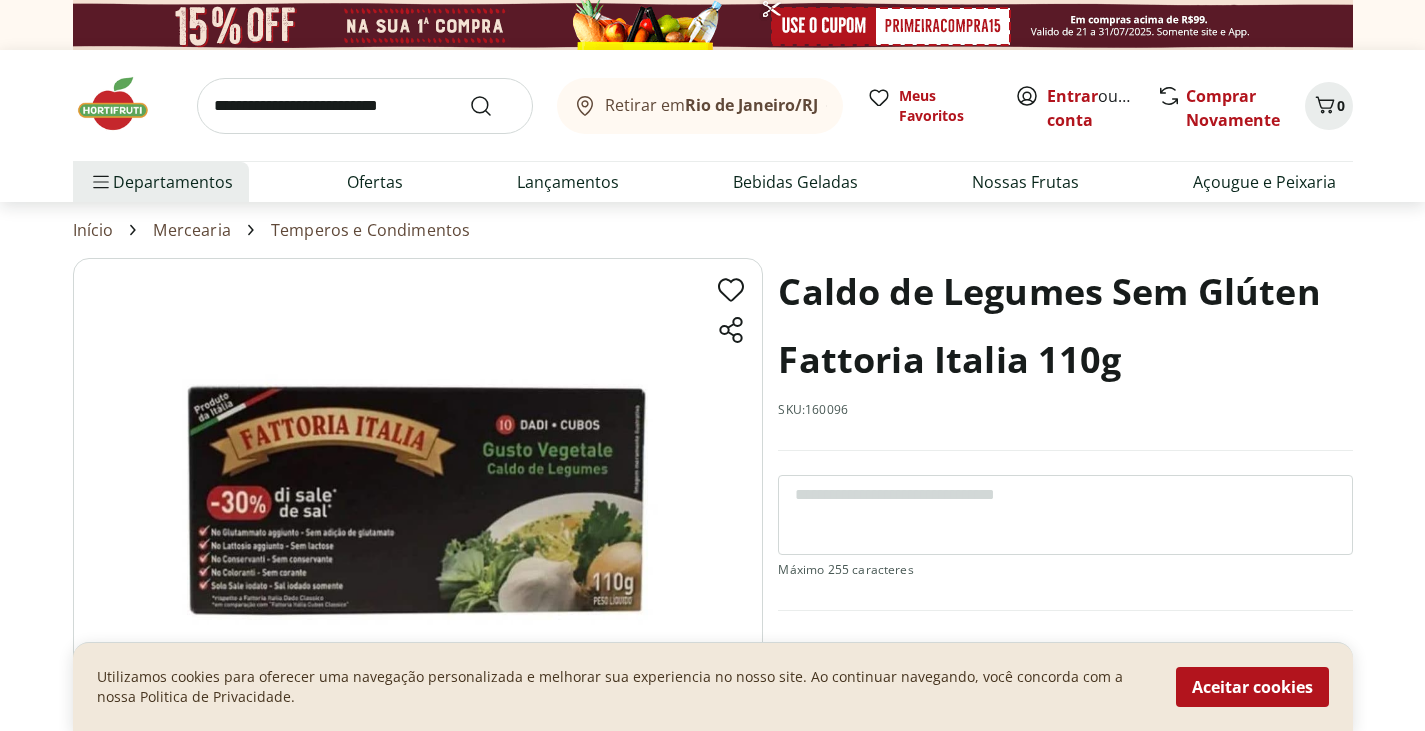 click at bounding box center [123, 104] 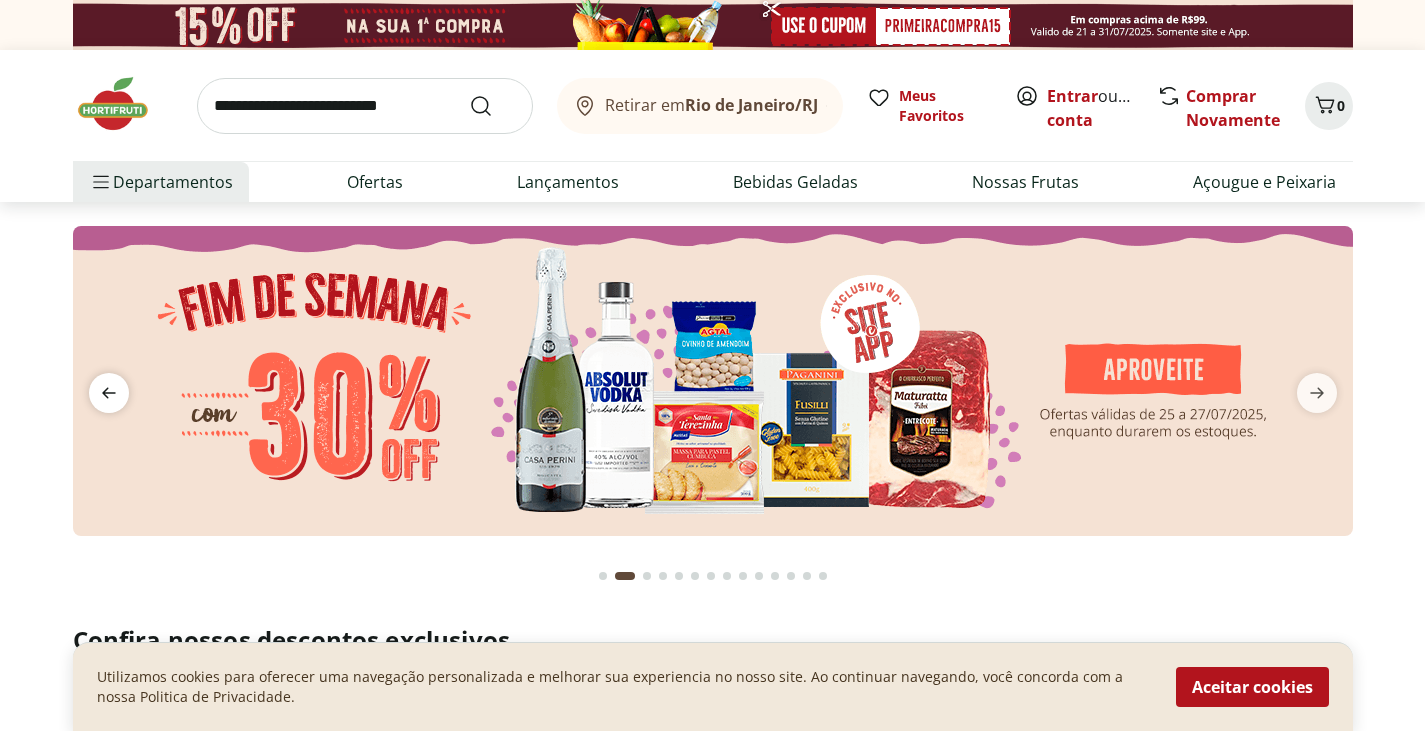 click at bounding box center (109, 393) 